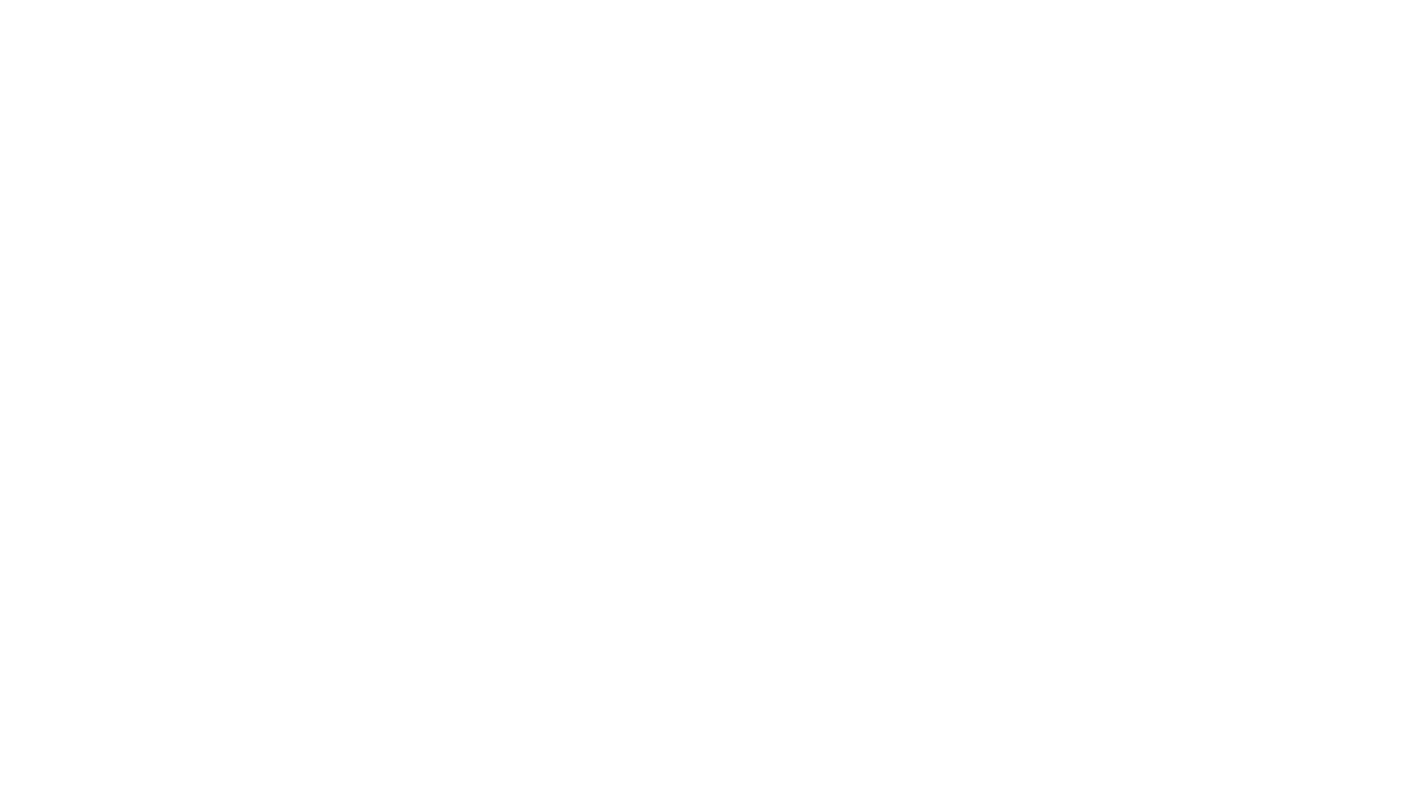 scroll, scrollTop: 0, scrollLeft: 0, axis: both 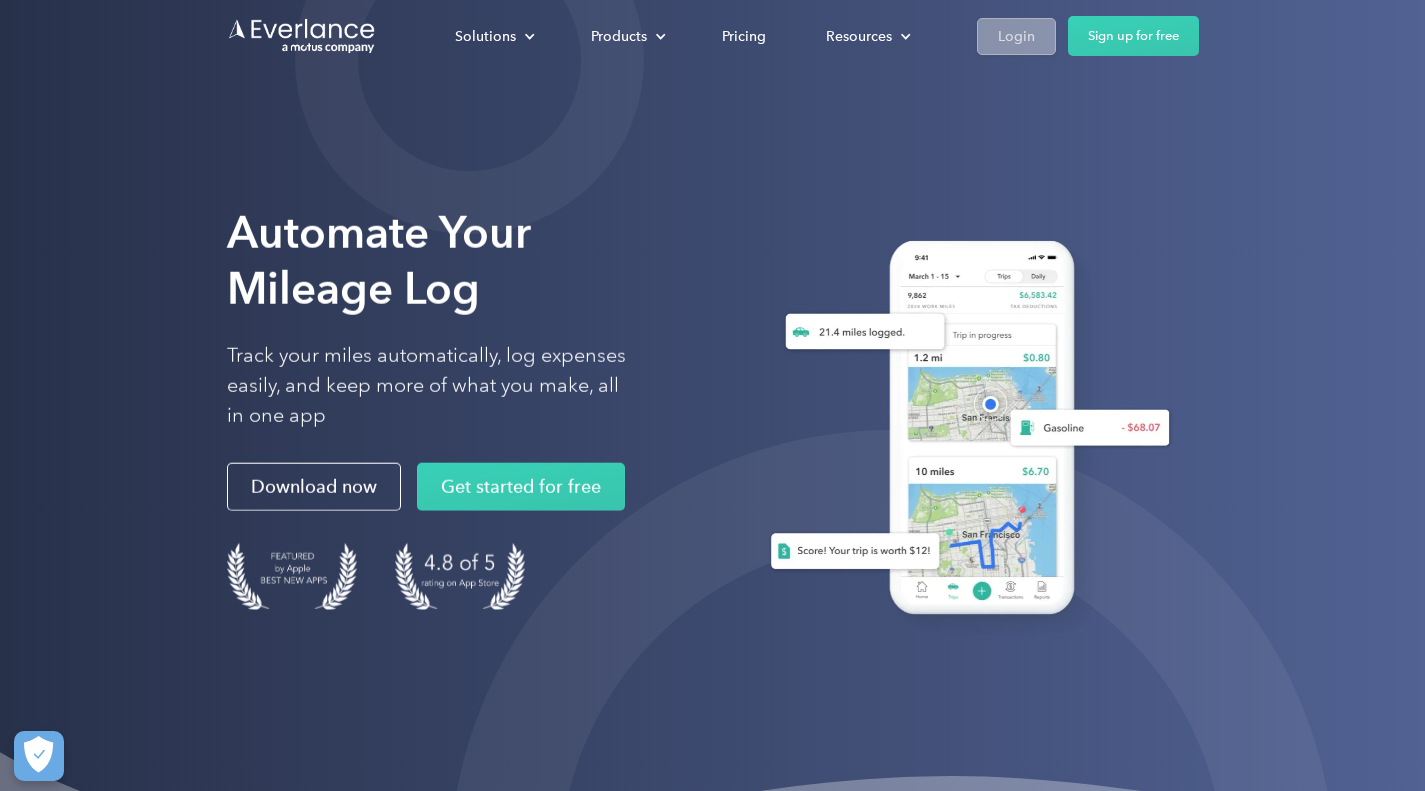click on "Login" at bounding box center (1016, 36) 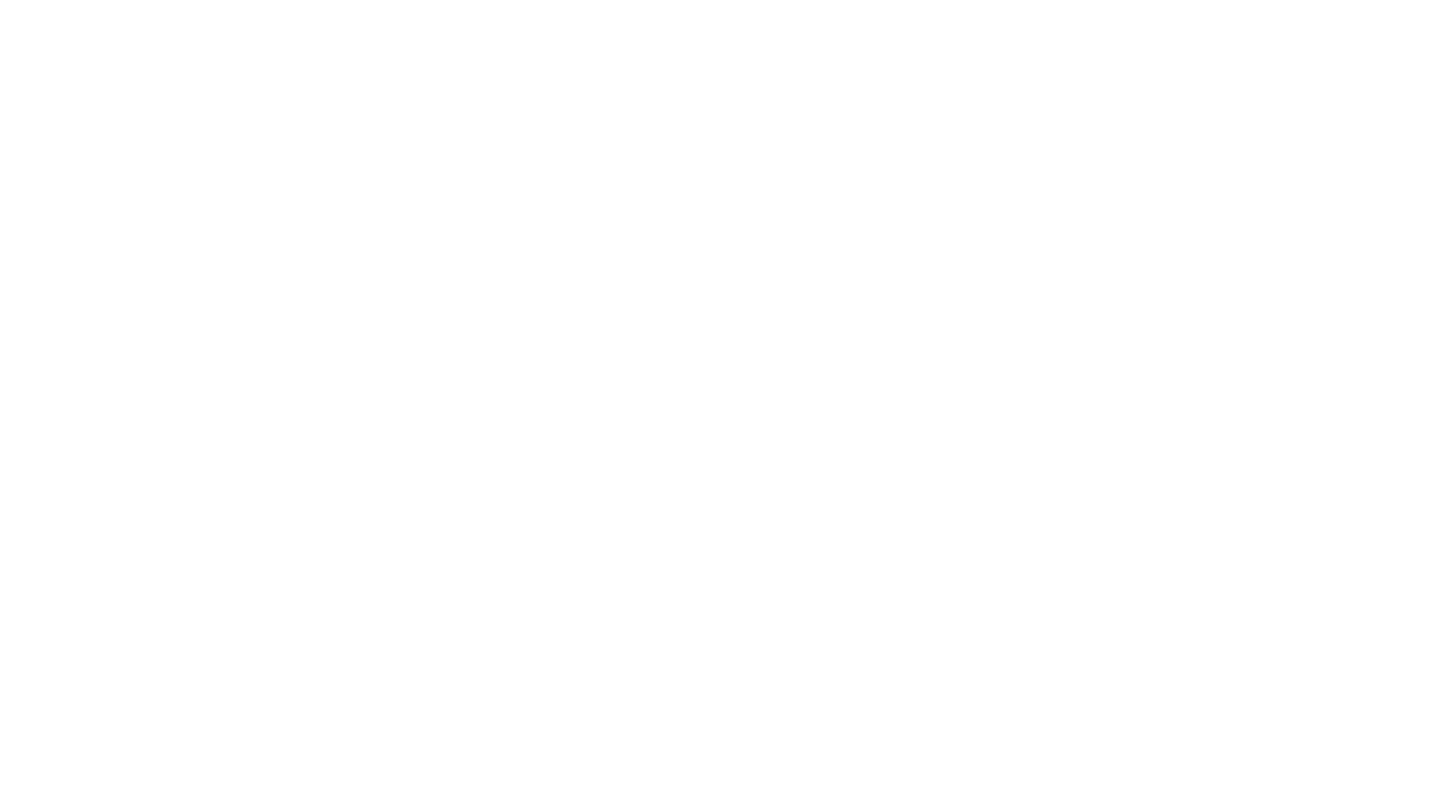 scroll, scrollTop: 0, scrollLeft: 0, axis: both 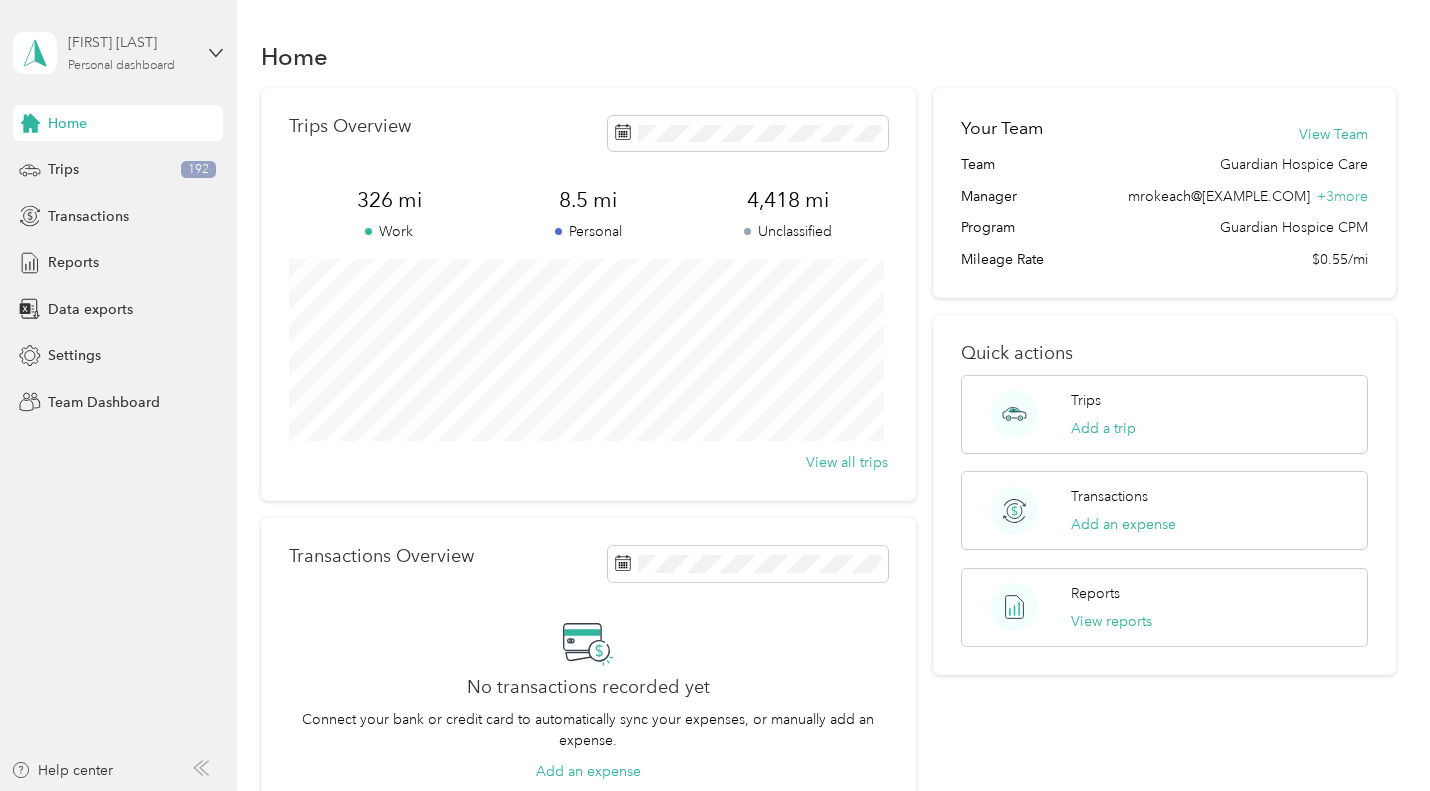 click on "[FIRST] [LAST]" at bounding box center (130, 42) 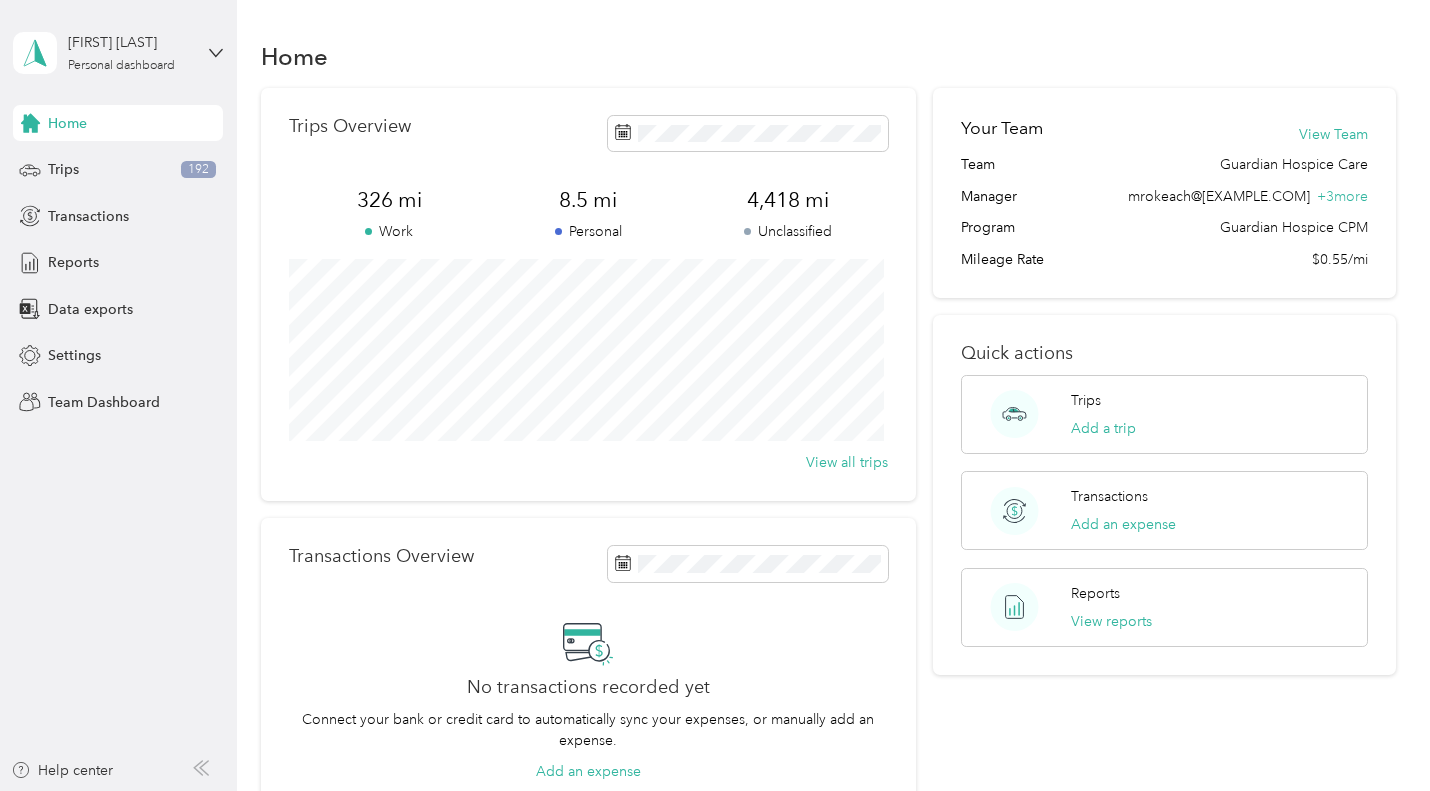 click on "Team dashboard" at bounding box center [84, 164] 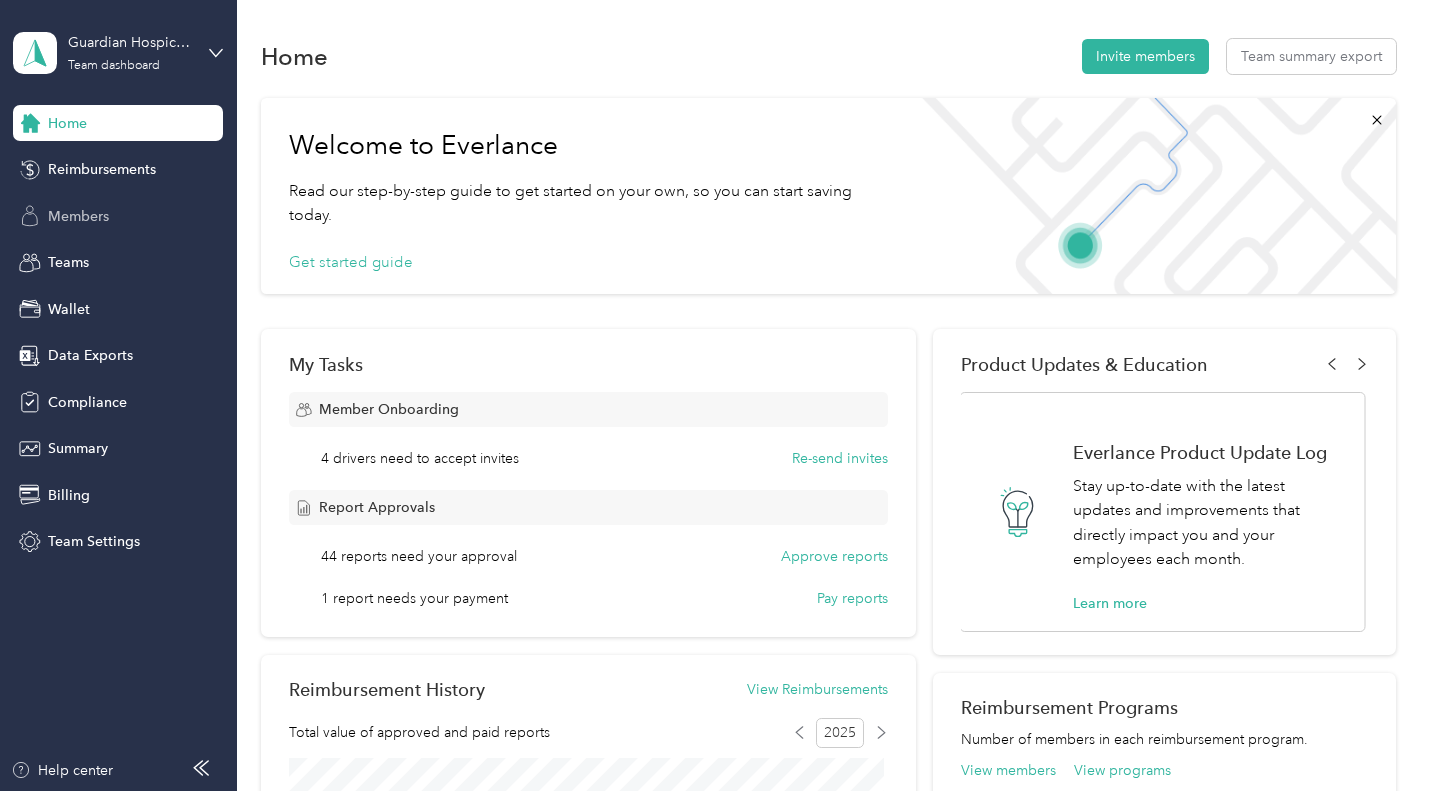 click on "Members" at bounding box center (78, 216) 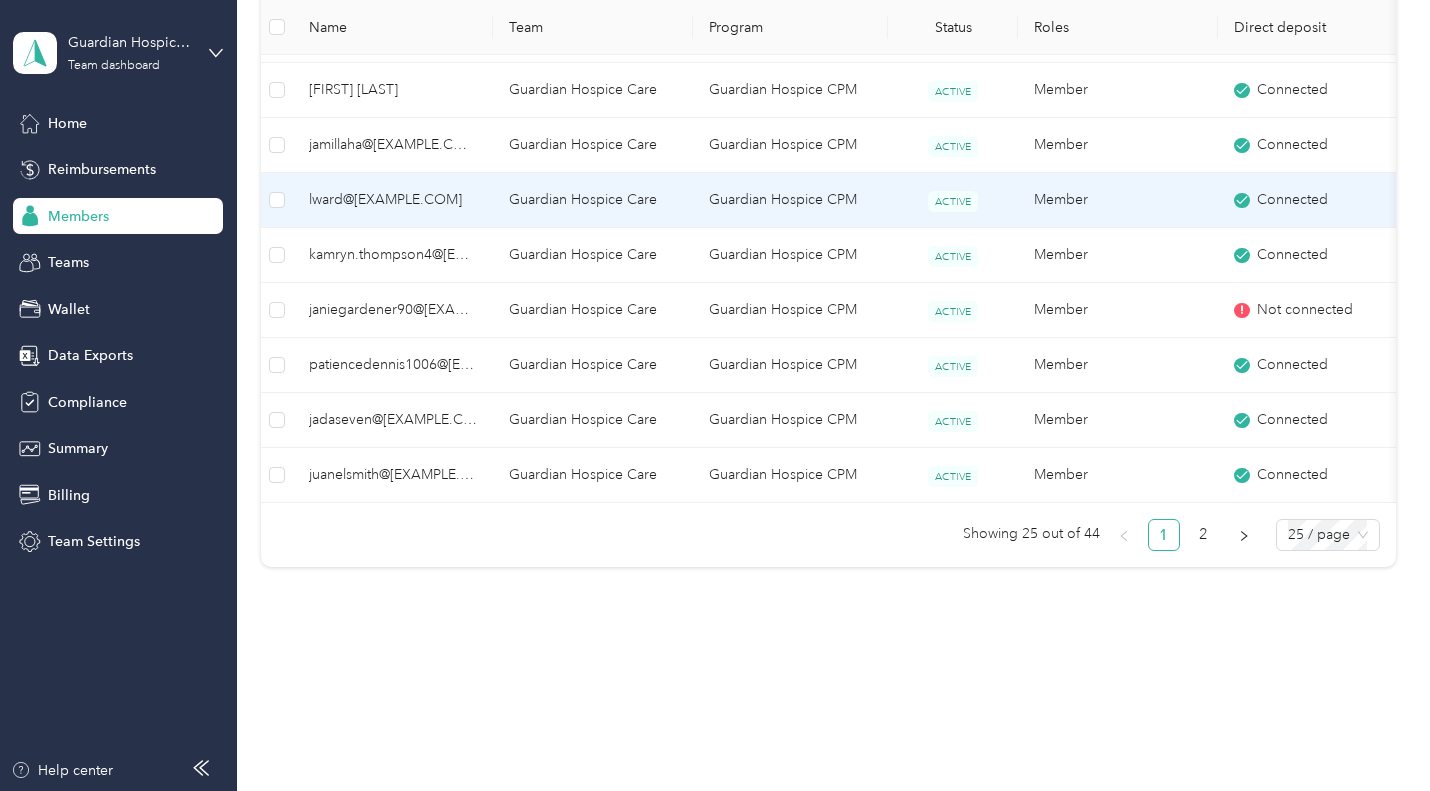 scroll, scrollTop: 1472, scrollLeft: 0, axis: vertical 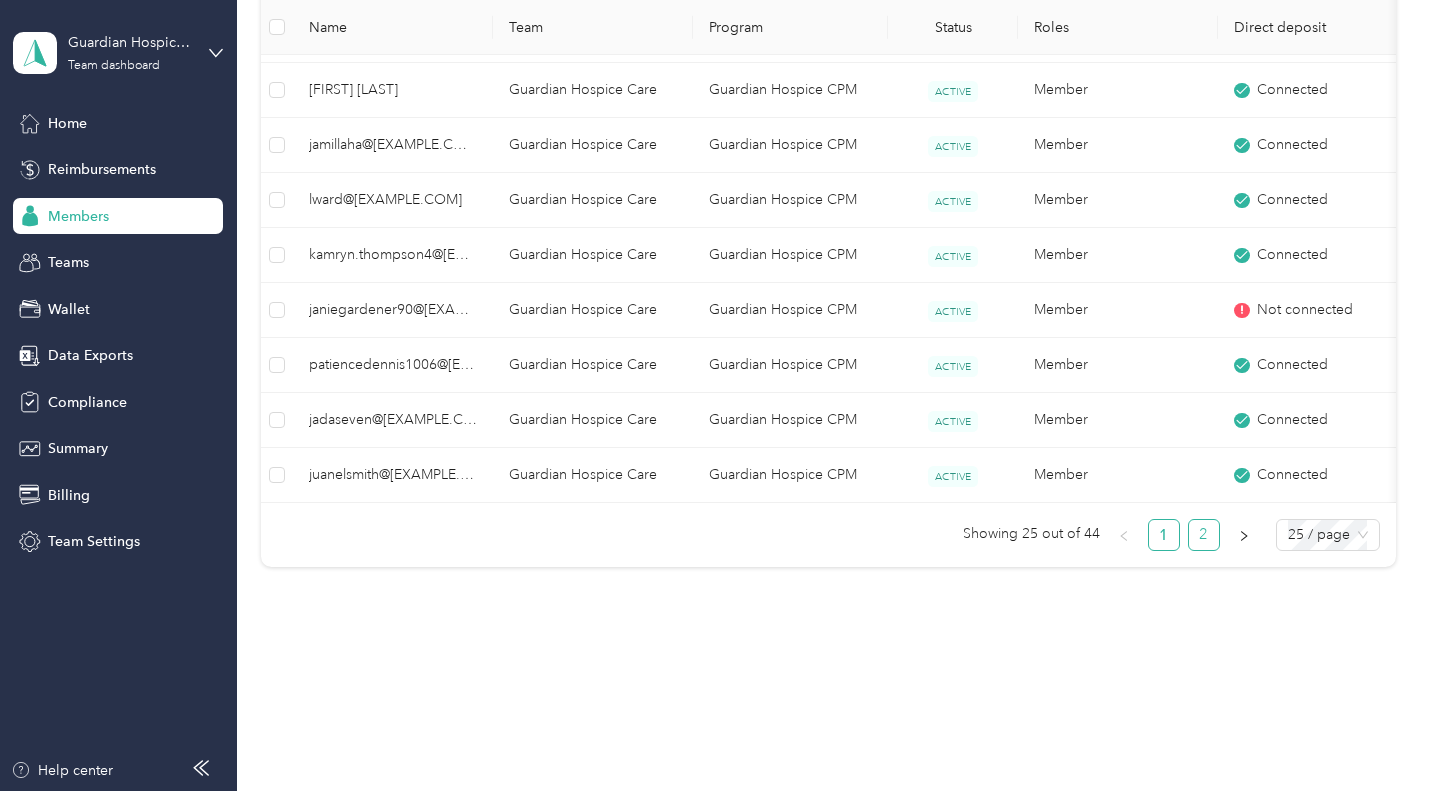 click on "2" at bounding box center [1204, 535] 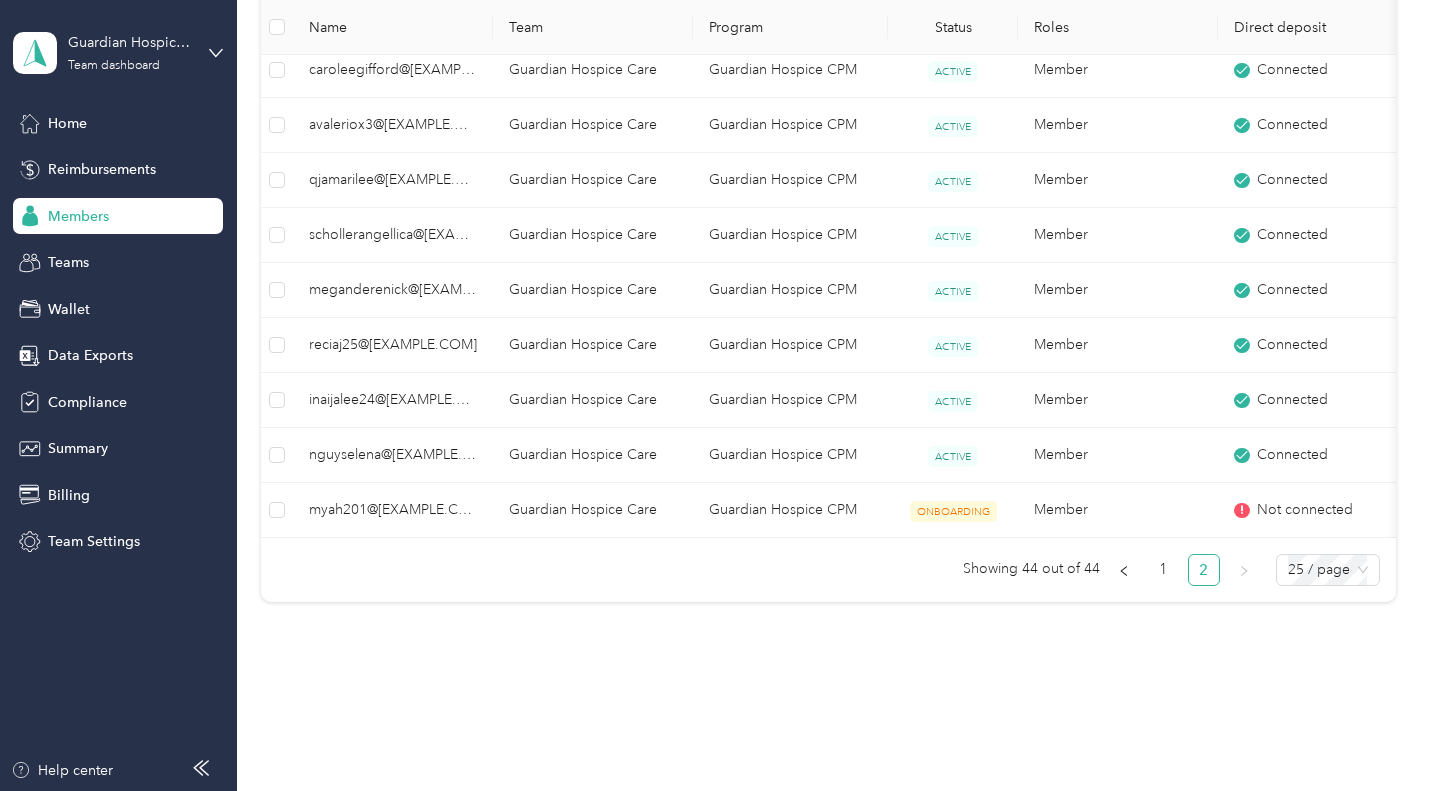 scroll, scrollTop: 1144, scrollLeft: 0, axis: vertical 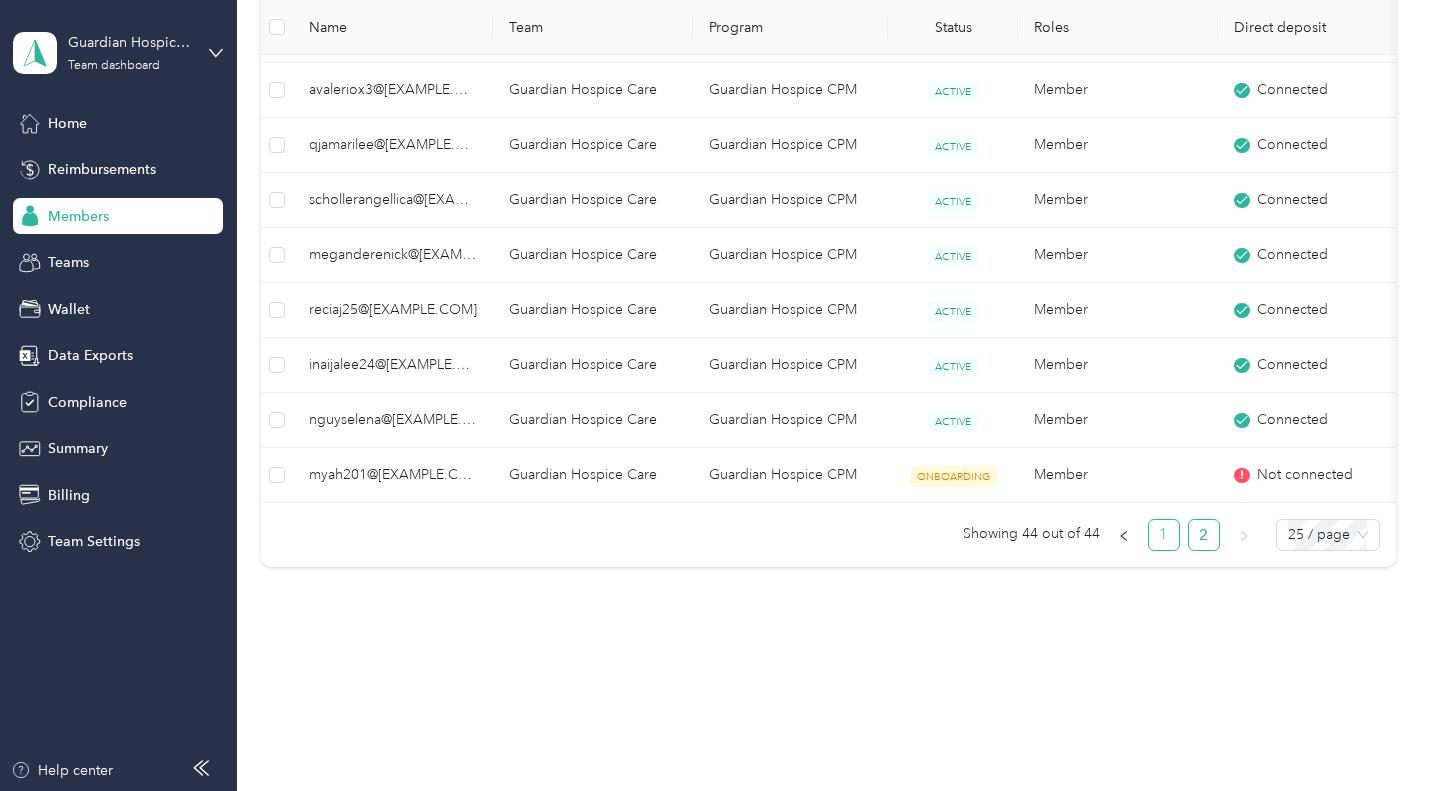 click on "1" at bounding box center (1164, 535) 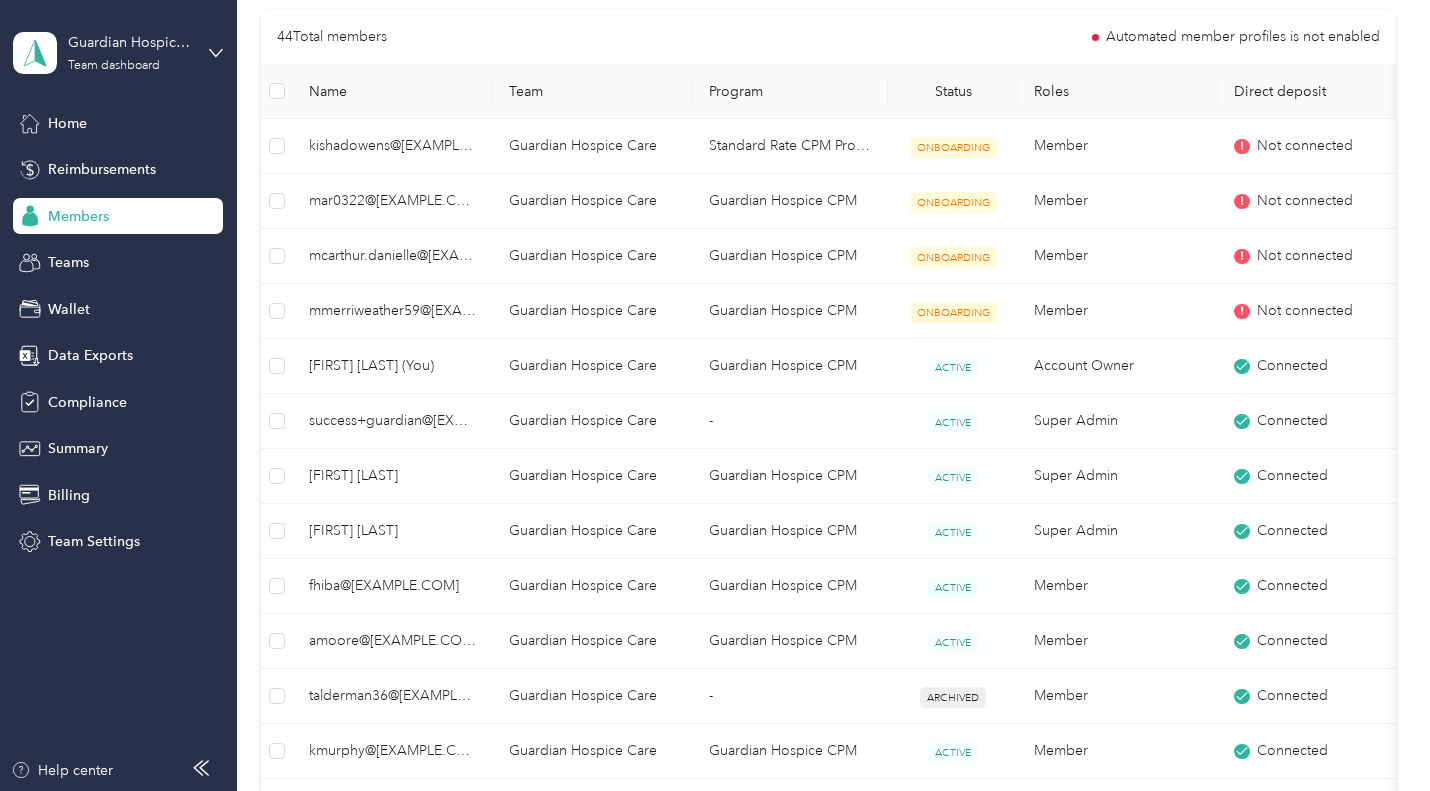 scroll, scrollTop: 469, scrollLeft: 0, axis: vertical 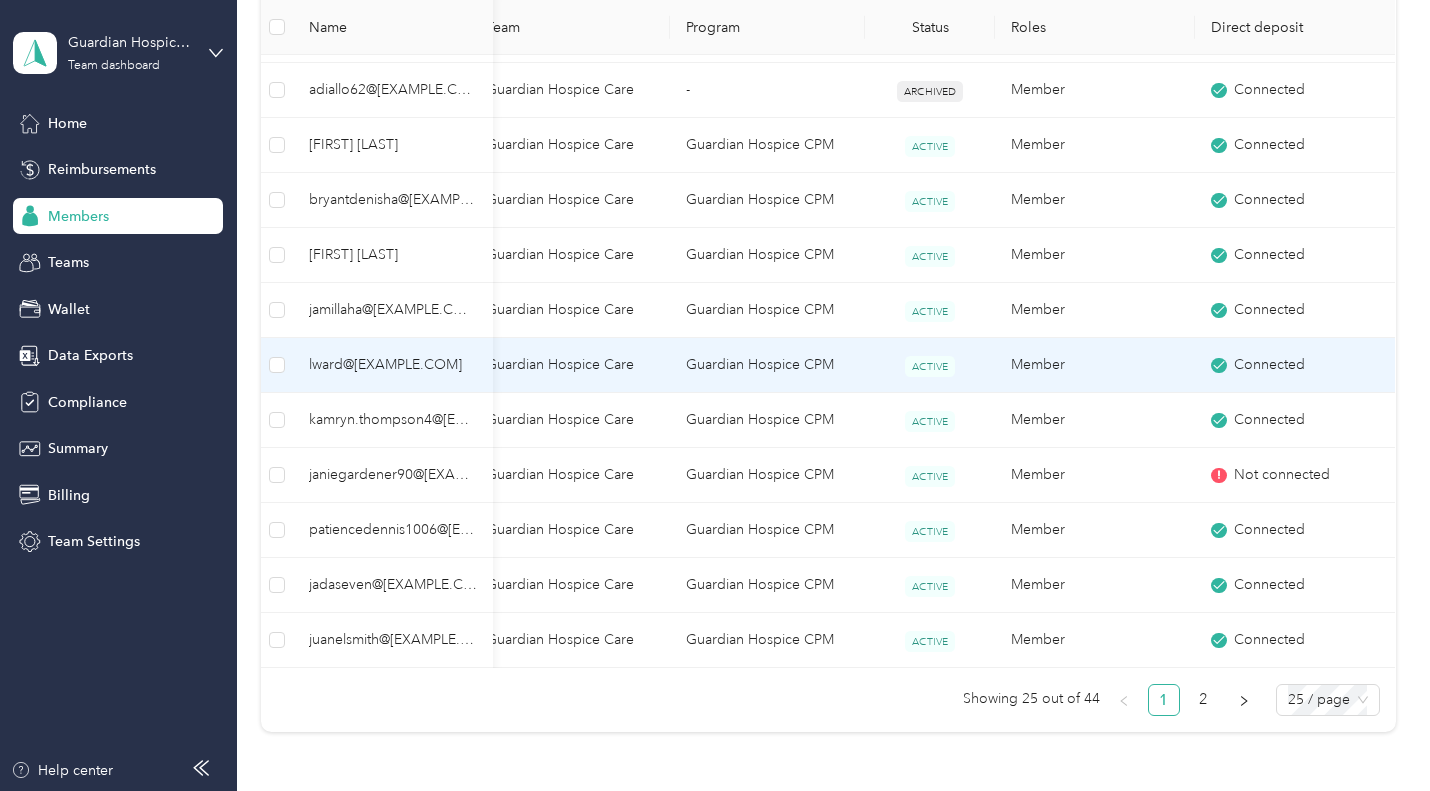 click on "lward@[EXAMPLE.COM]" at bounding box center (393, 365) 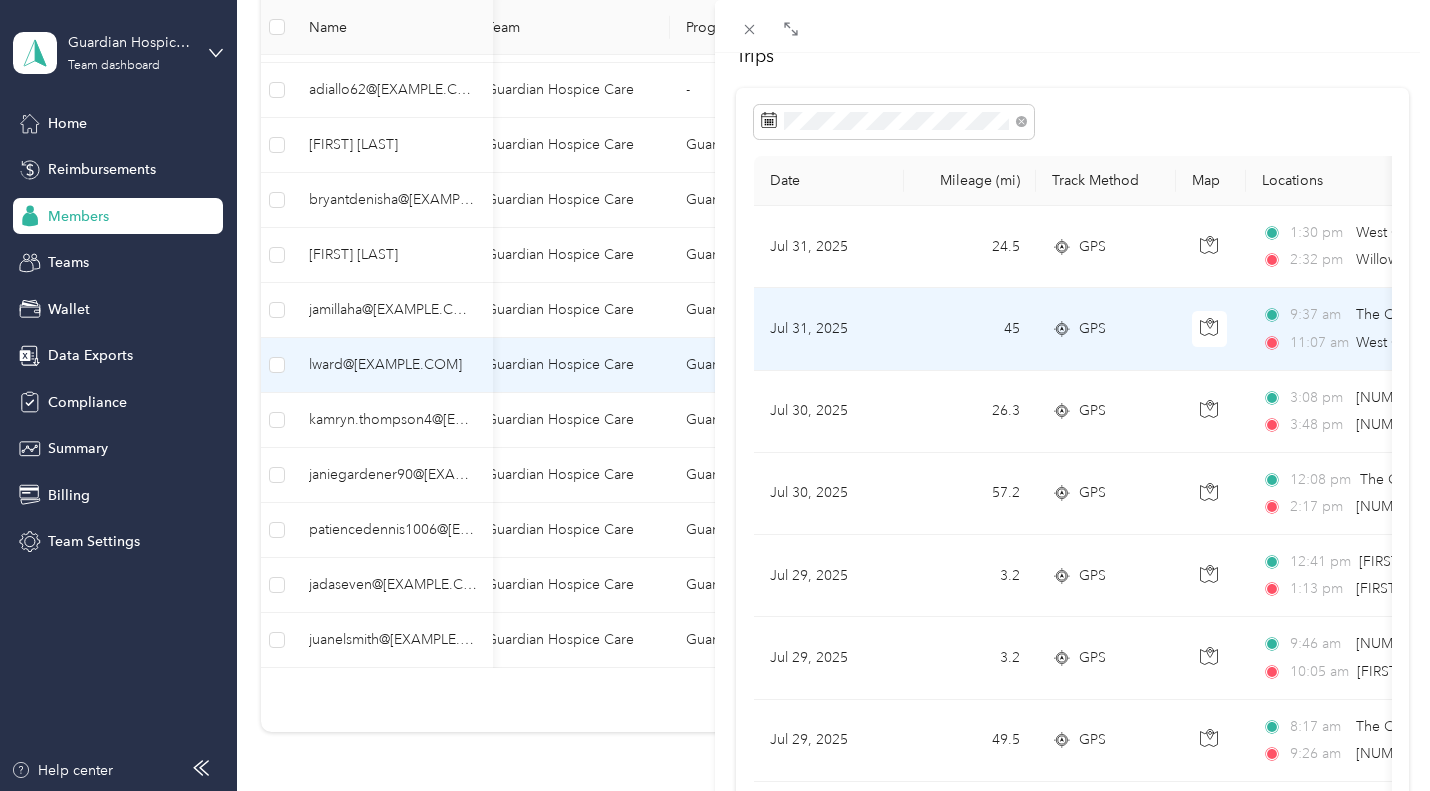 scroll, scrollTop: 120, scrollLeft: 0, axis: vertical 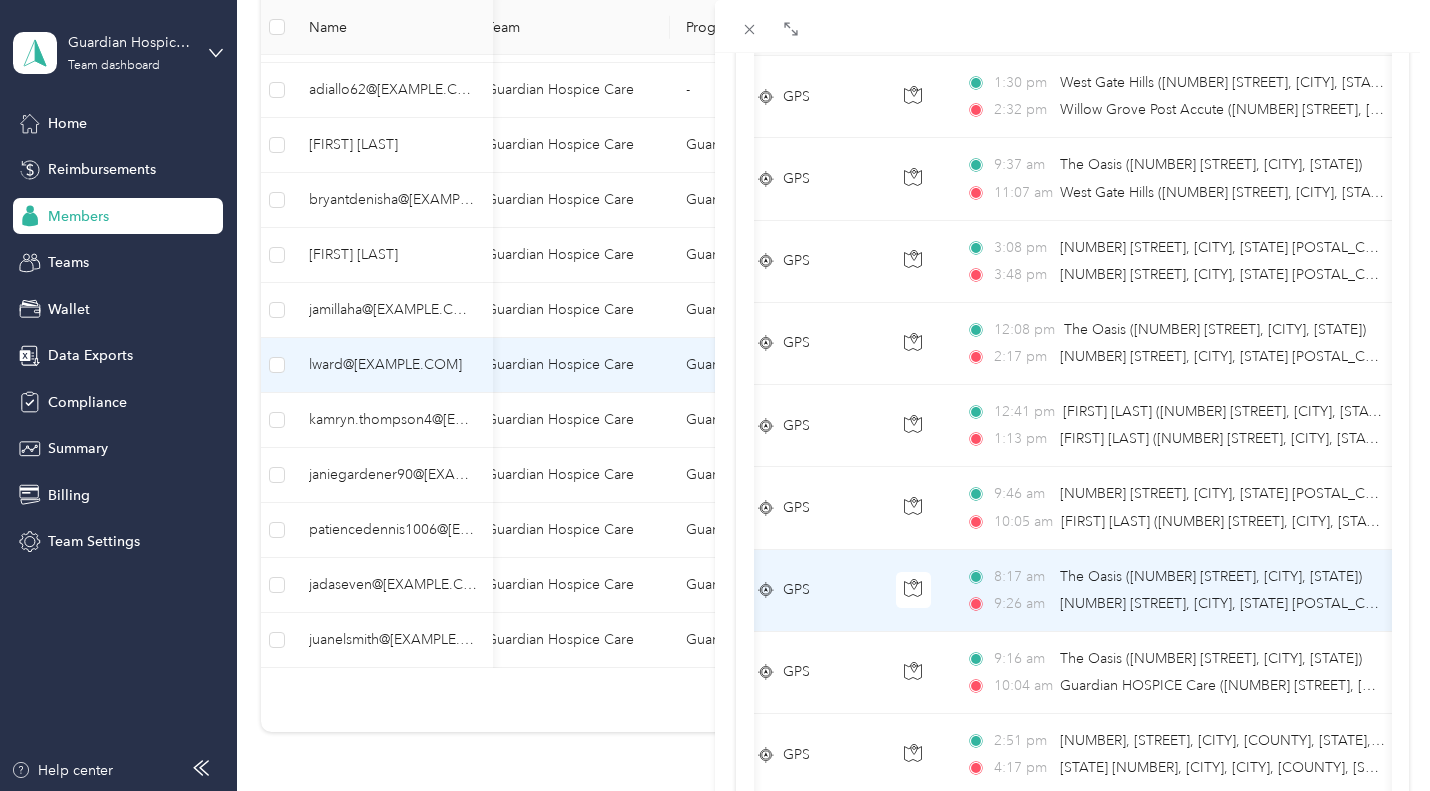 click on "8:17 am" at bounding box center (1022, 577) 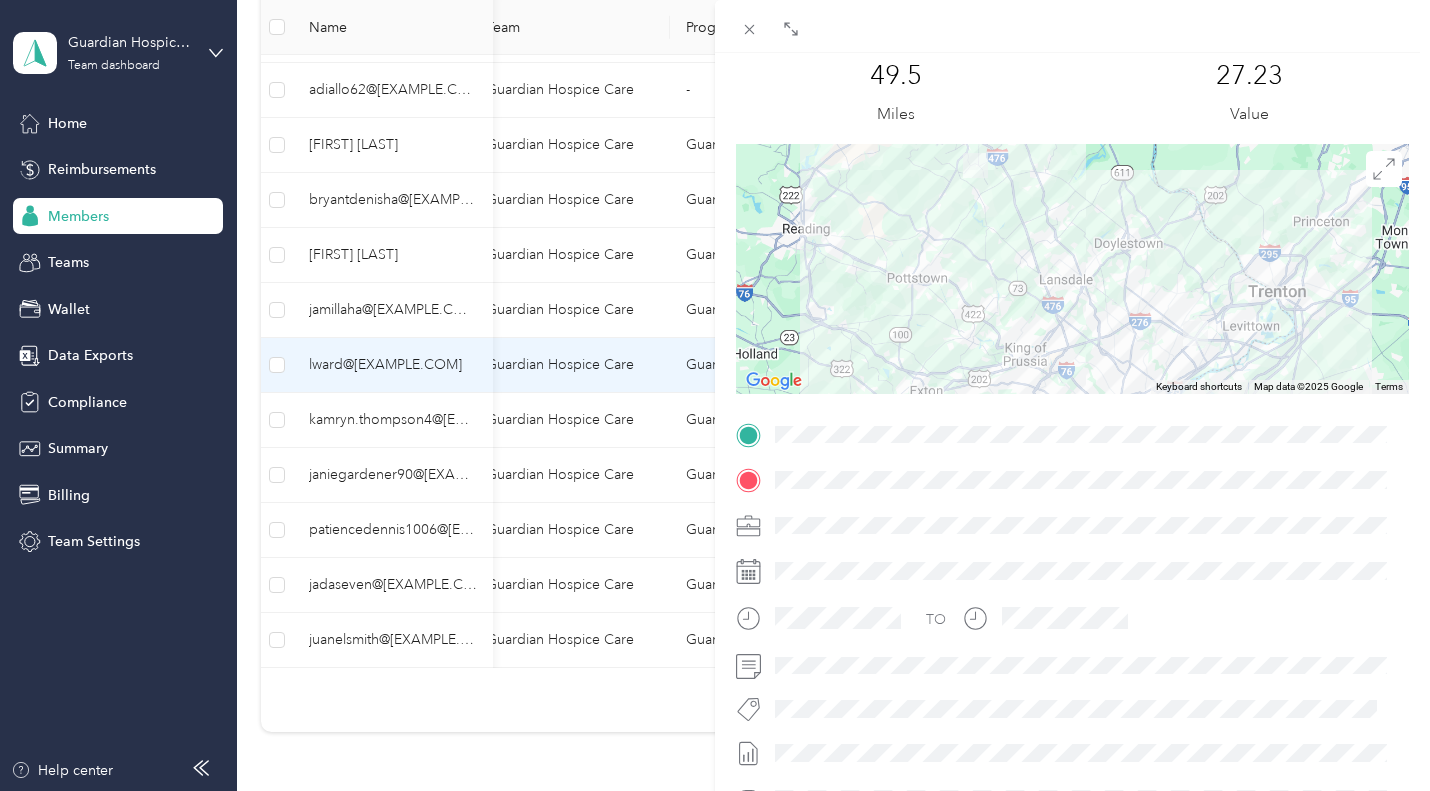 scroll, scrollTop: 0, scrollLeft: 0, axis: both 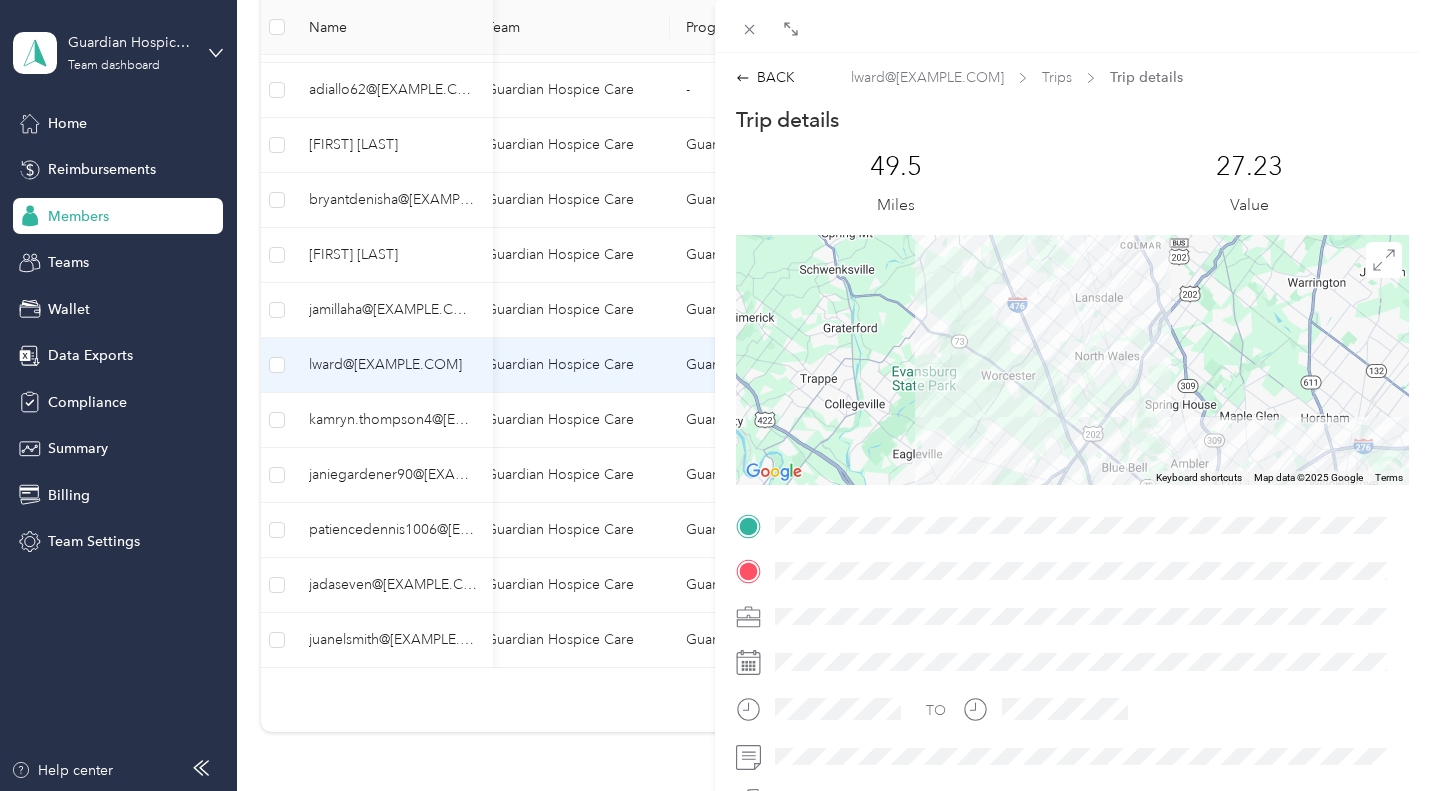 drag, startPoint x: 1071, startPoint y: 355, endPoint x: 782, endPoint y: 465, distance: 309.22644 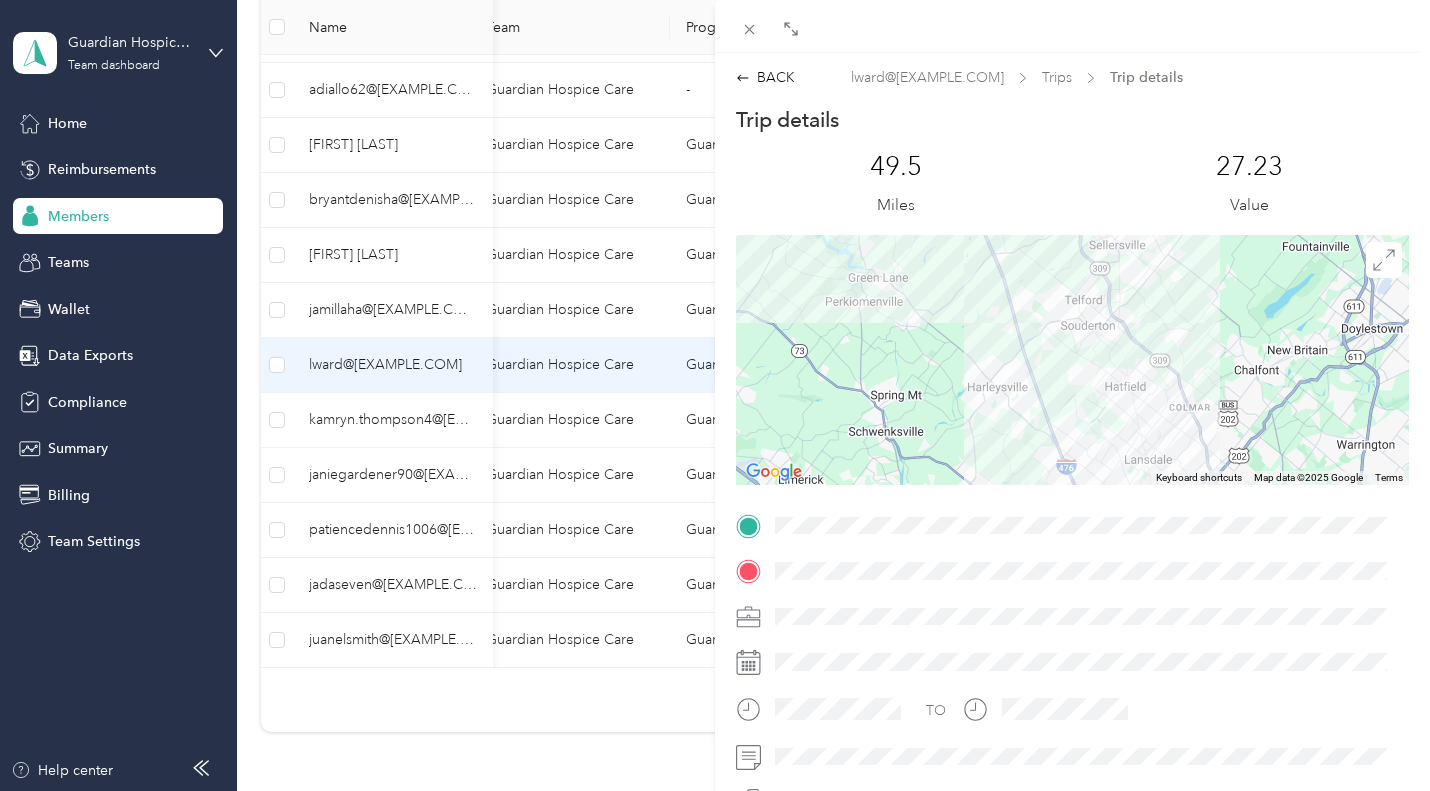 drag, startPoint x: 836, startPoint y: 377, endPoint x: 941, endPoint y: 537, distance: 191.37659 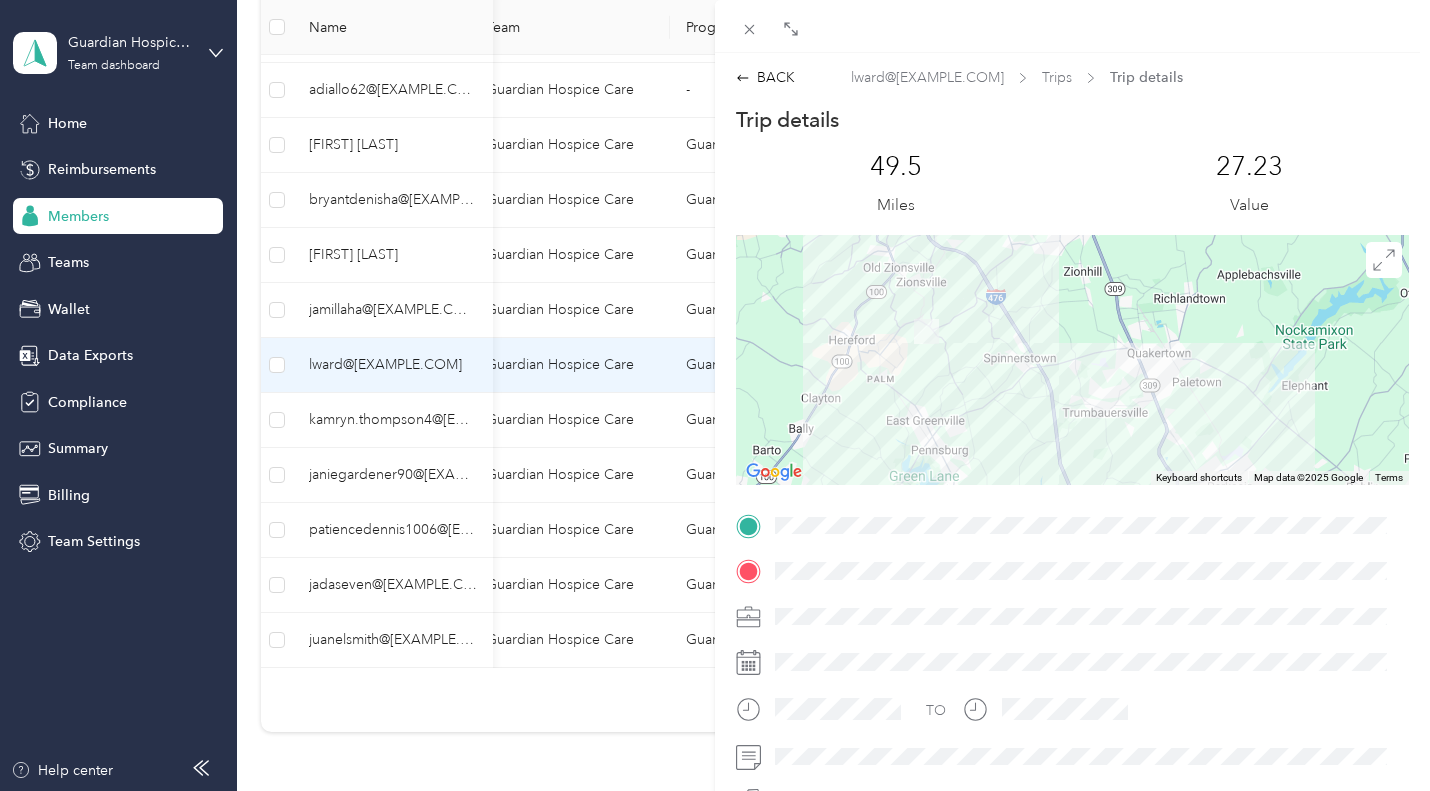 drag, startPoint x: 917, startPoint y: 345, endPoint x: 1017, endPoint y: 605, distance: 278.56778 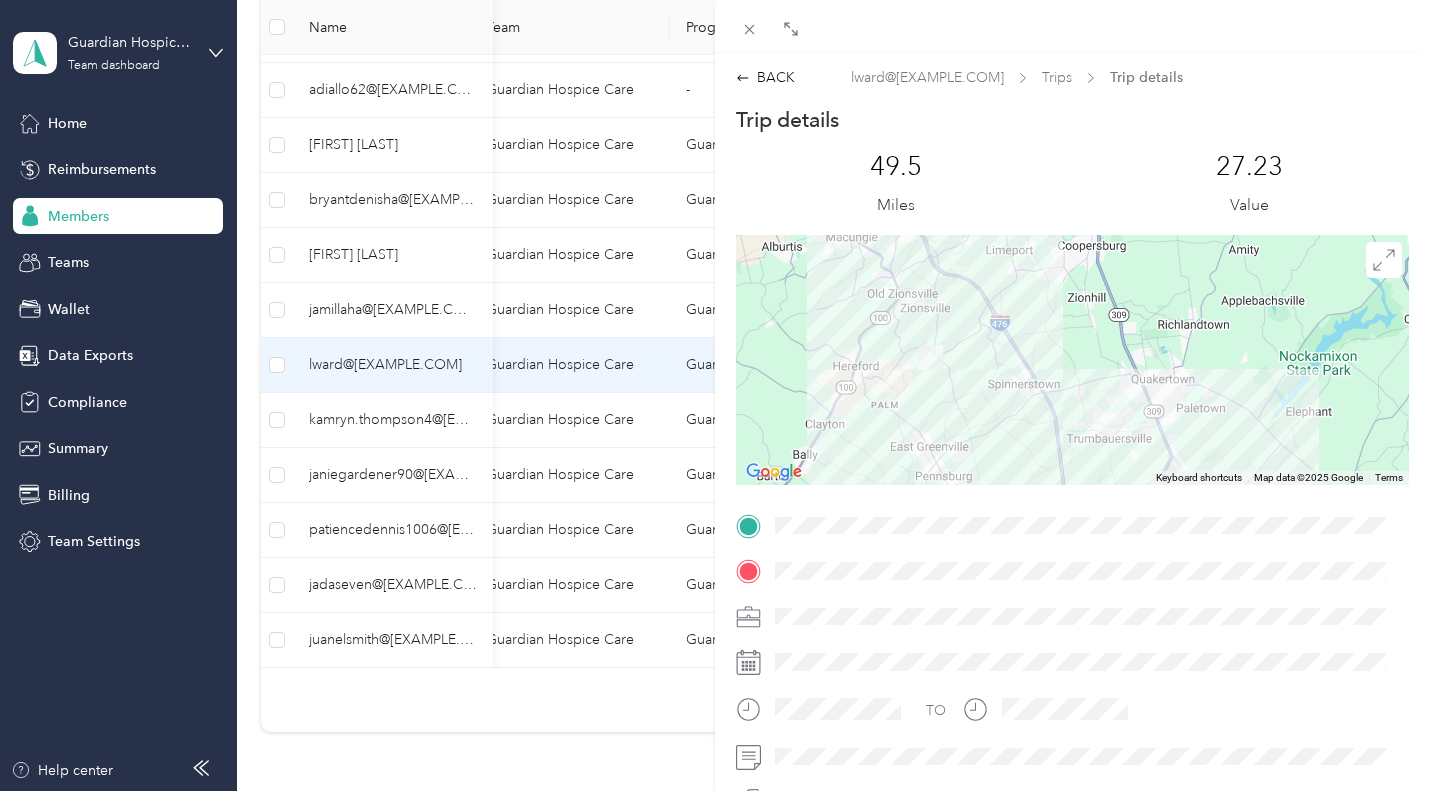 drag, startPoint x: 988, startPoint y: 445, endPoint x: 990, endPoint y: 456, distance: 11.18034 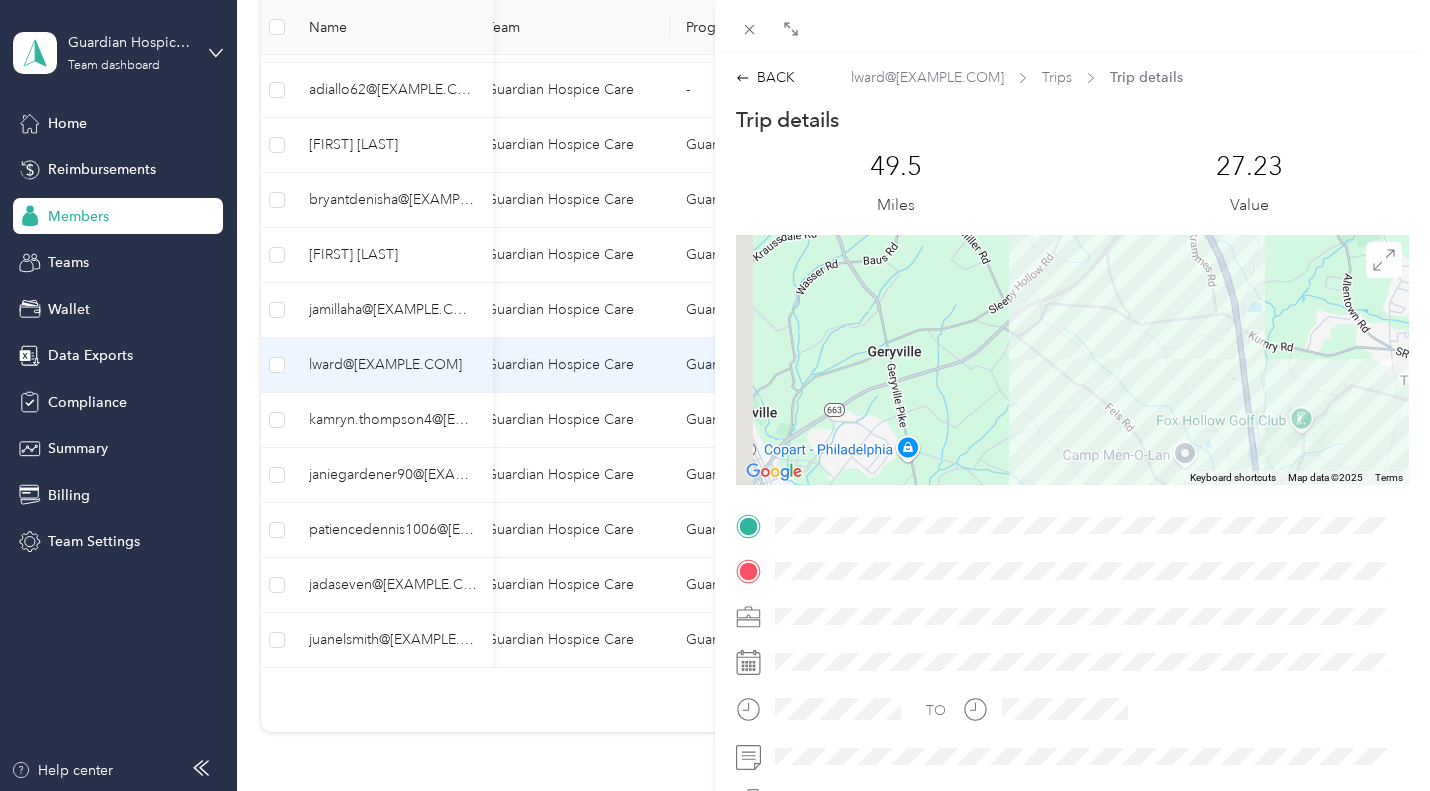 drag, startPoint x: 865, startPoint y: 311, endPoint x: 1061, endPoint y: 484, distance: 261.42877 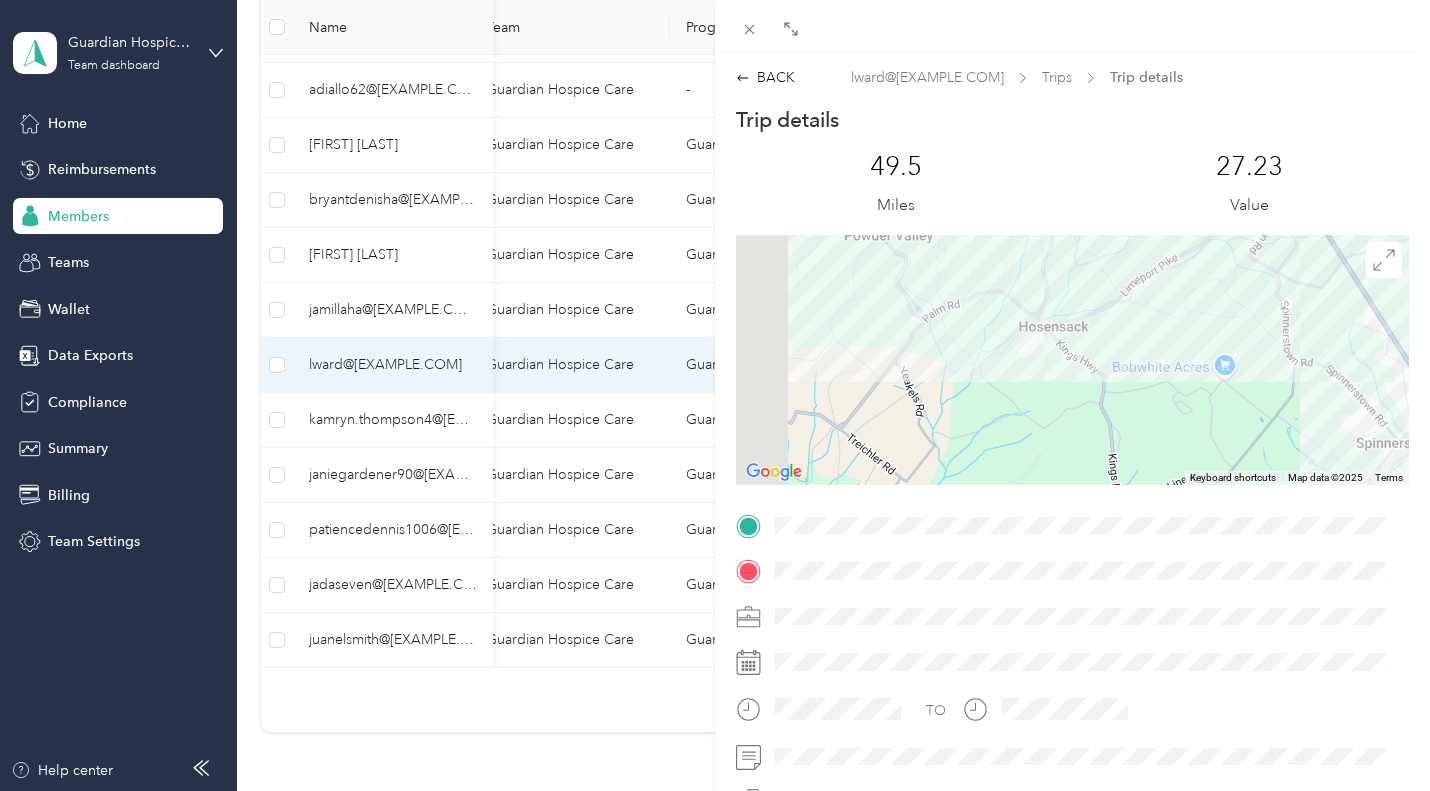 drag, startPoint x: 960, startPoint y: 316, endPoint x: 1063, endPoint y: 426, distance: 150.69505 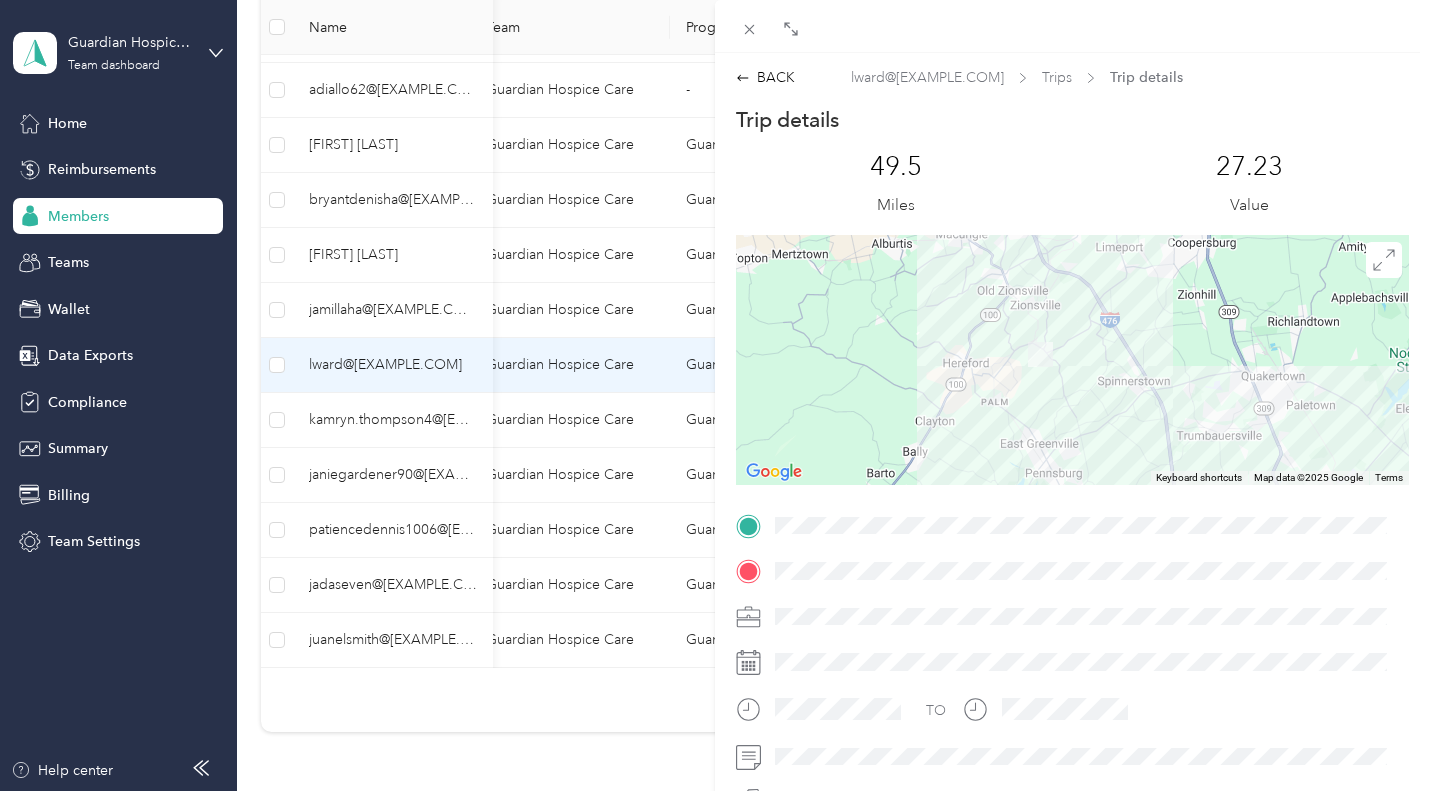 drag, startPoint x: 1107, startPoint y: 454, endPoint x: 1011, endPoint y: 264, distance: 212.87555 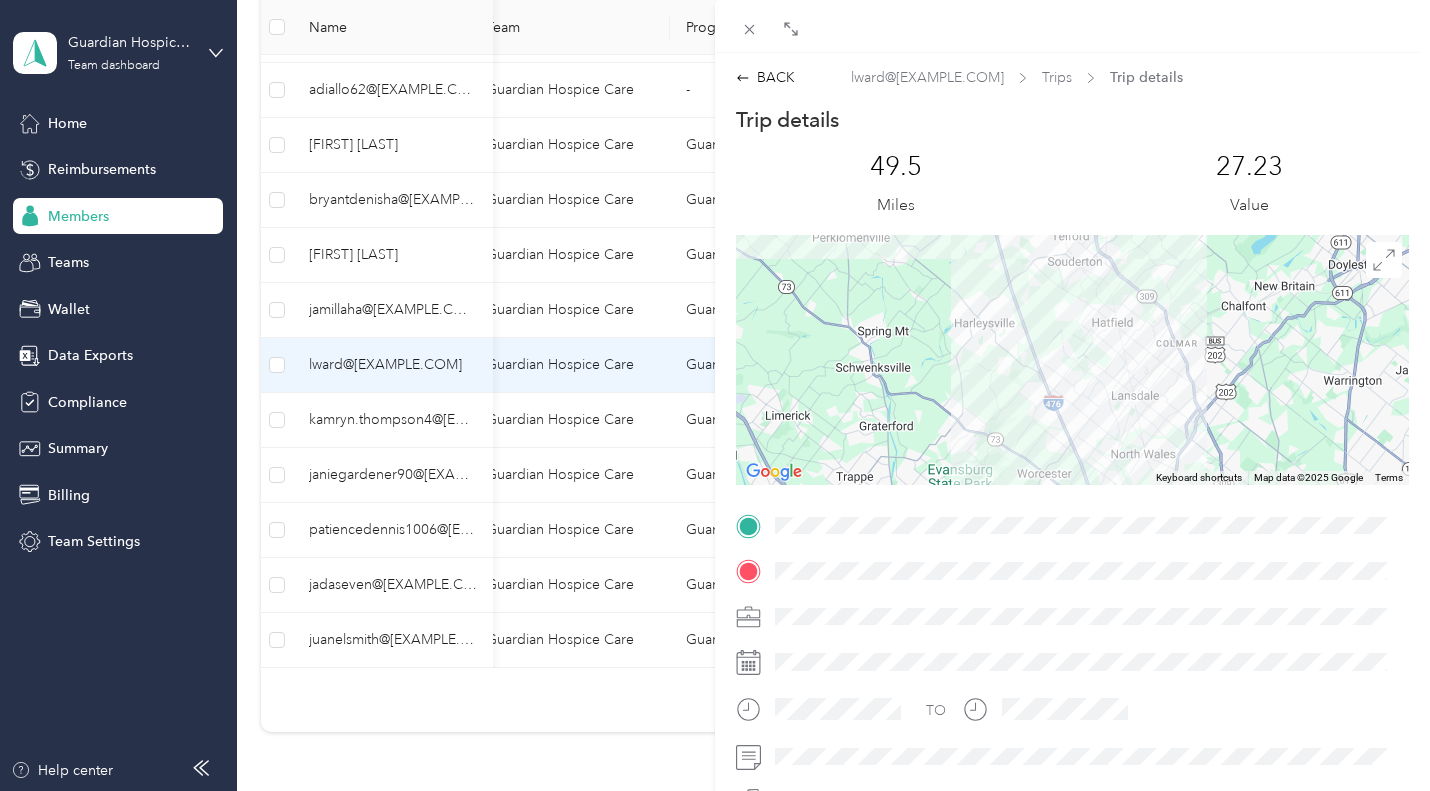drag, startPoint x: 1066, startPoint y: 380, endPoint x: 910, endPoint y: 141, distance: 285.40674 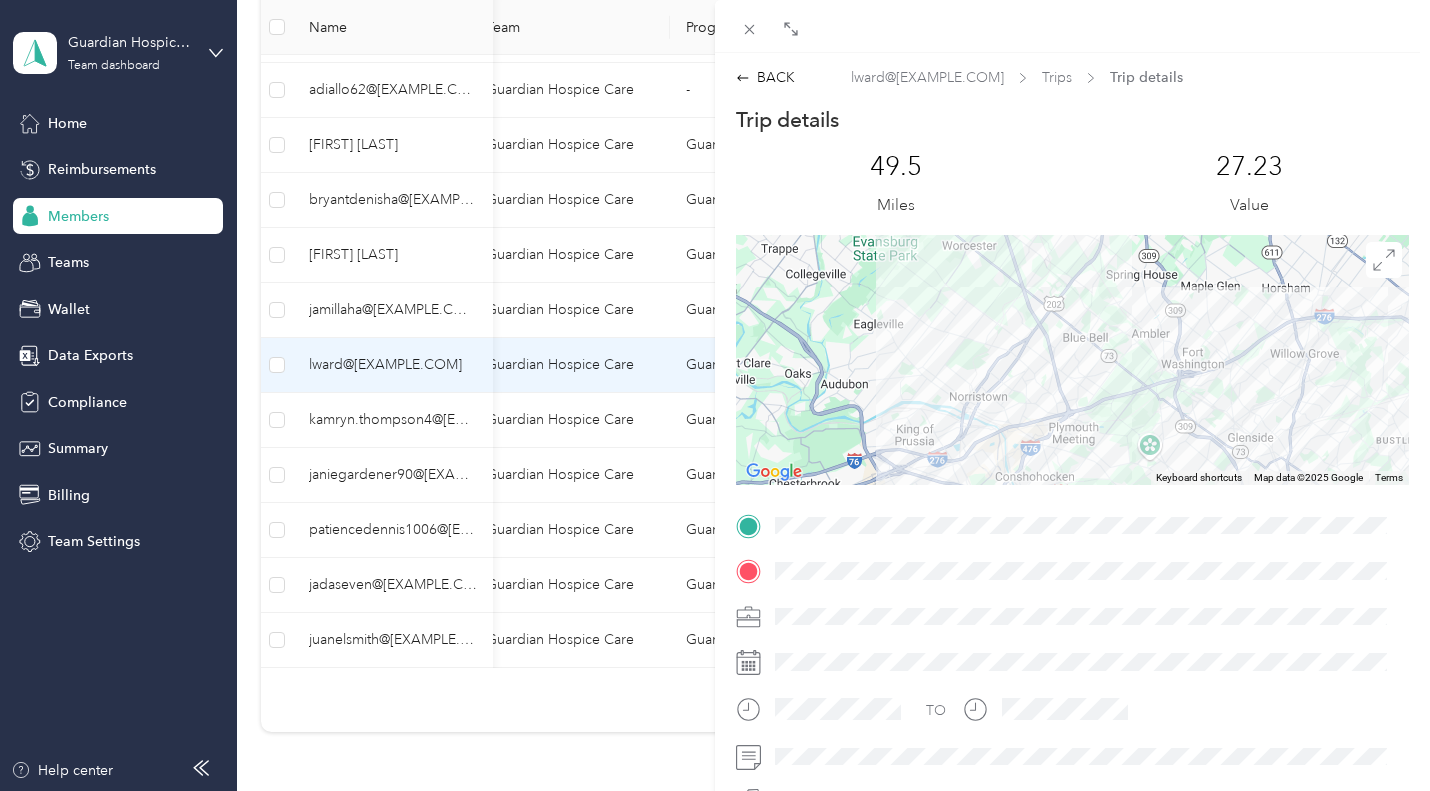 drag, startPoint x: 940, startPoint y: 394, endPoint x: 905, endPoint y: 223, distance: 174.54512 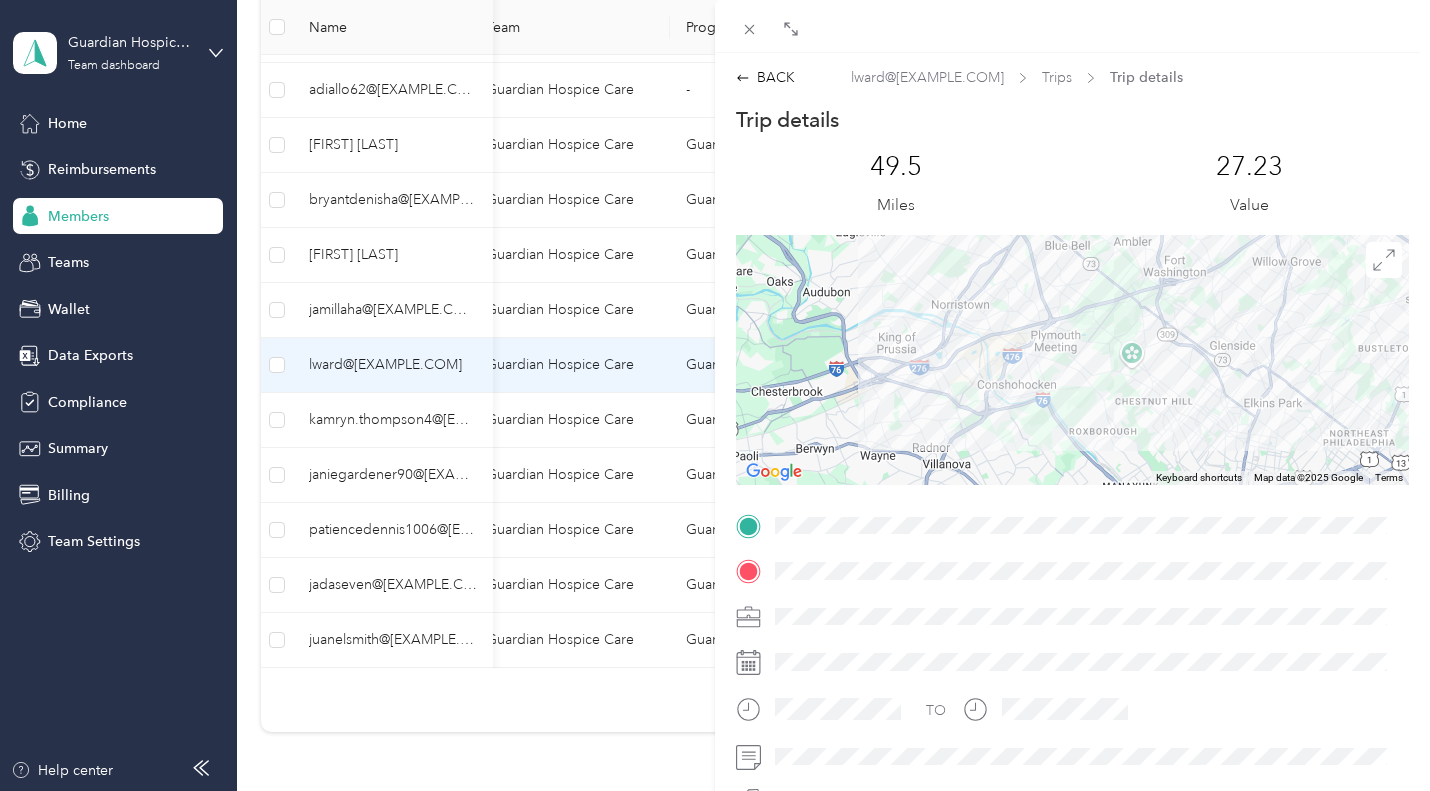 drag, startPoint x: 1212, startPoint y: 355, endPoint x: 1010, endPoint y: 441, distance: 219.54498 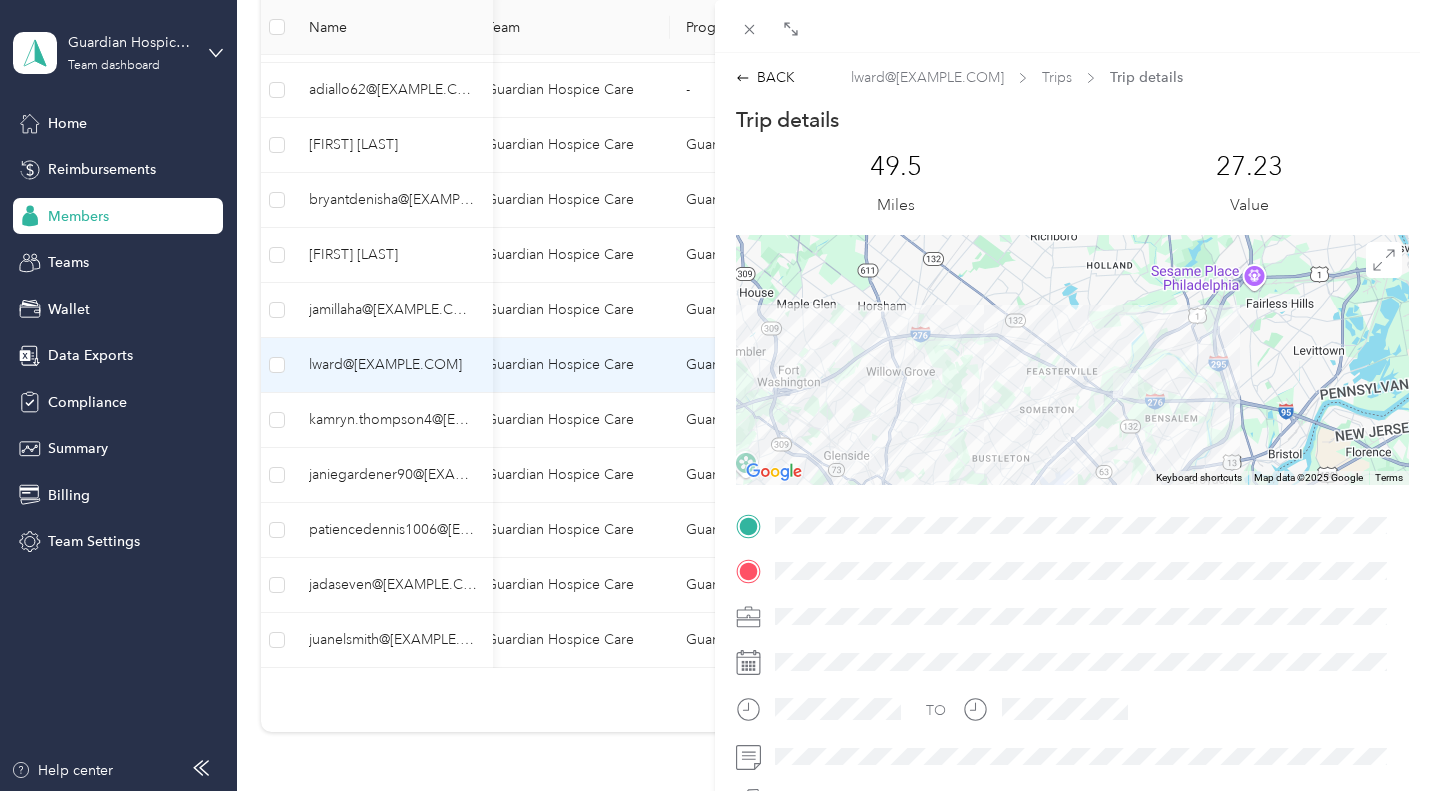 drag, startPoint x: 1196, startPoint y: 441, endPoint x: 1057, endPoint y: 463, distance: 140.73024 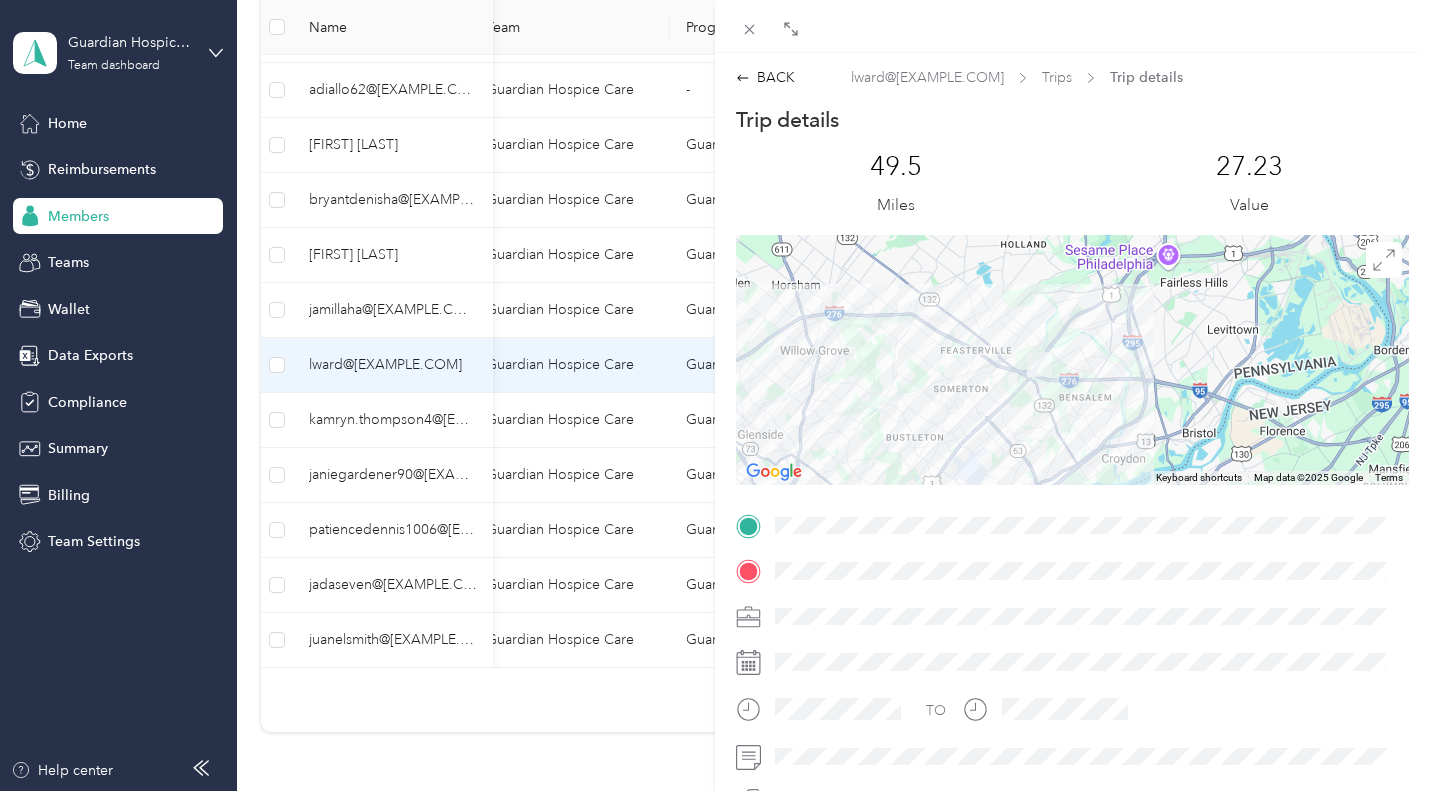 drag, startPoint x: 1013, startPoint y: 466, endPoint x: 950, endPoint y: 377, distance: 109.041275 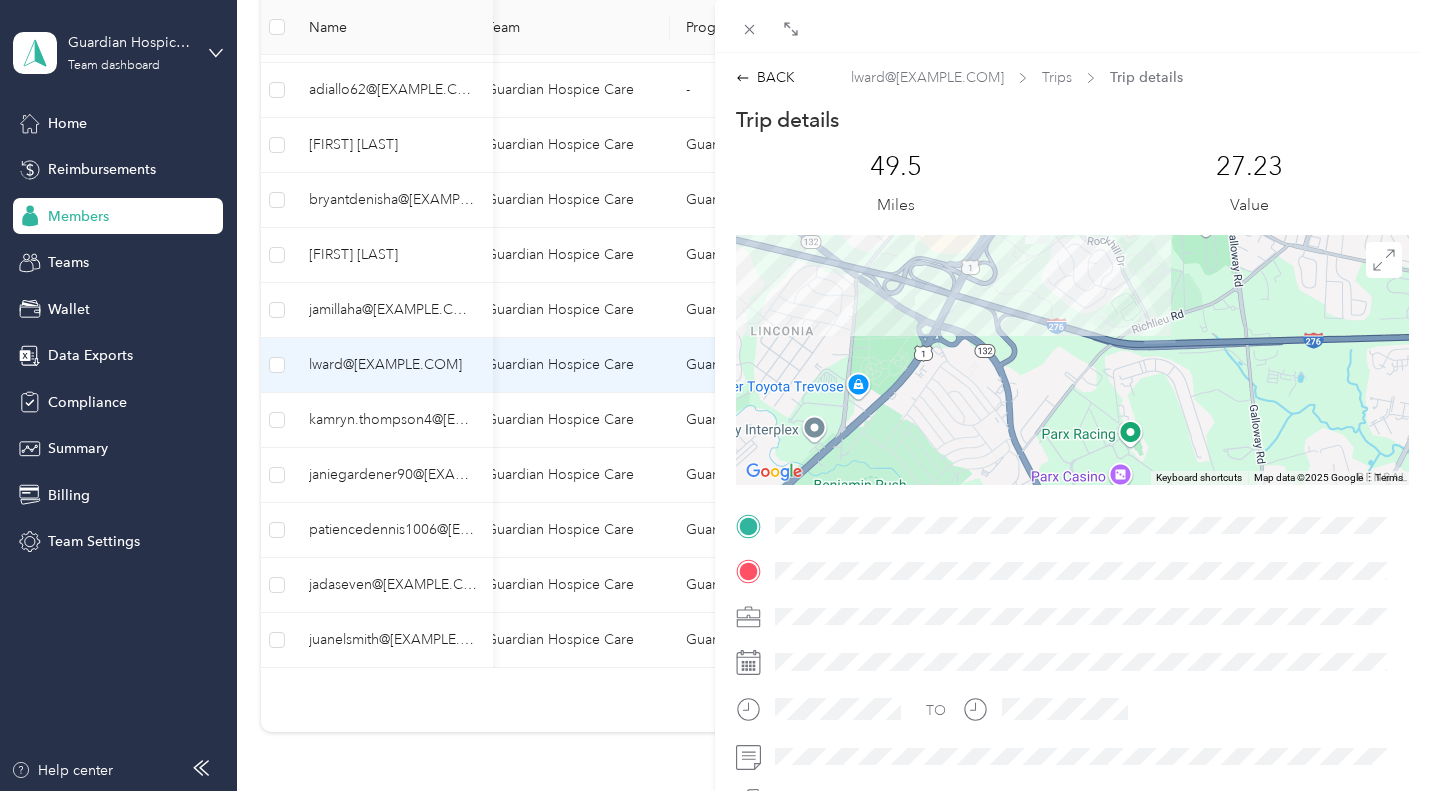 drag, startPoint x: 1097, startPoint y: 282, endPoint x: 1003, endPoint y: 387, distance: 140.92906 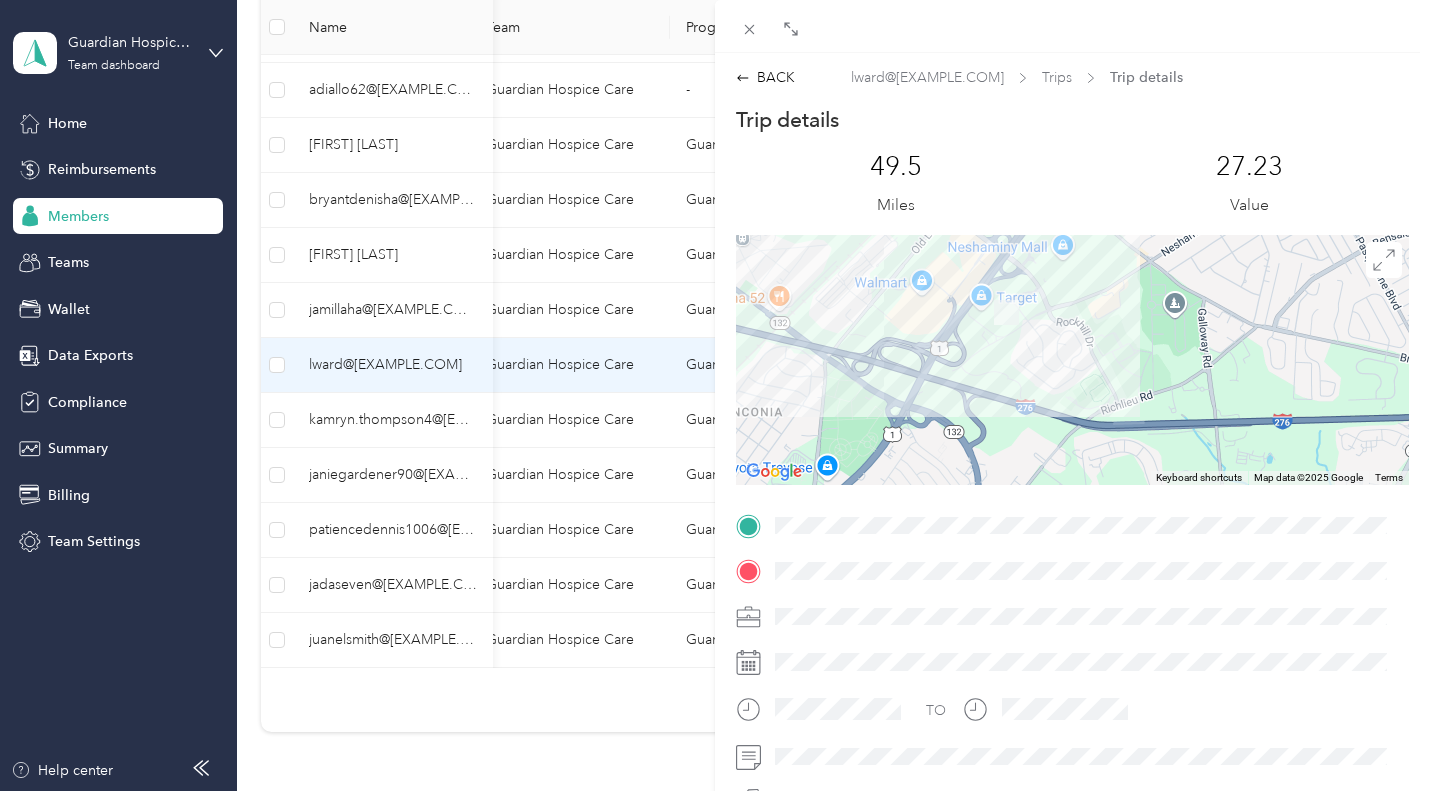 drag, startPoint x: 1016, startPoint y: 320, endPoint x: 1012, endPoint y: 396, distance: 76.105194 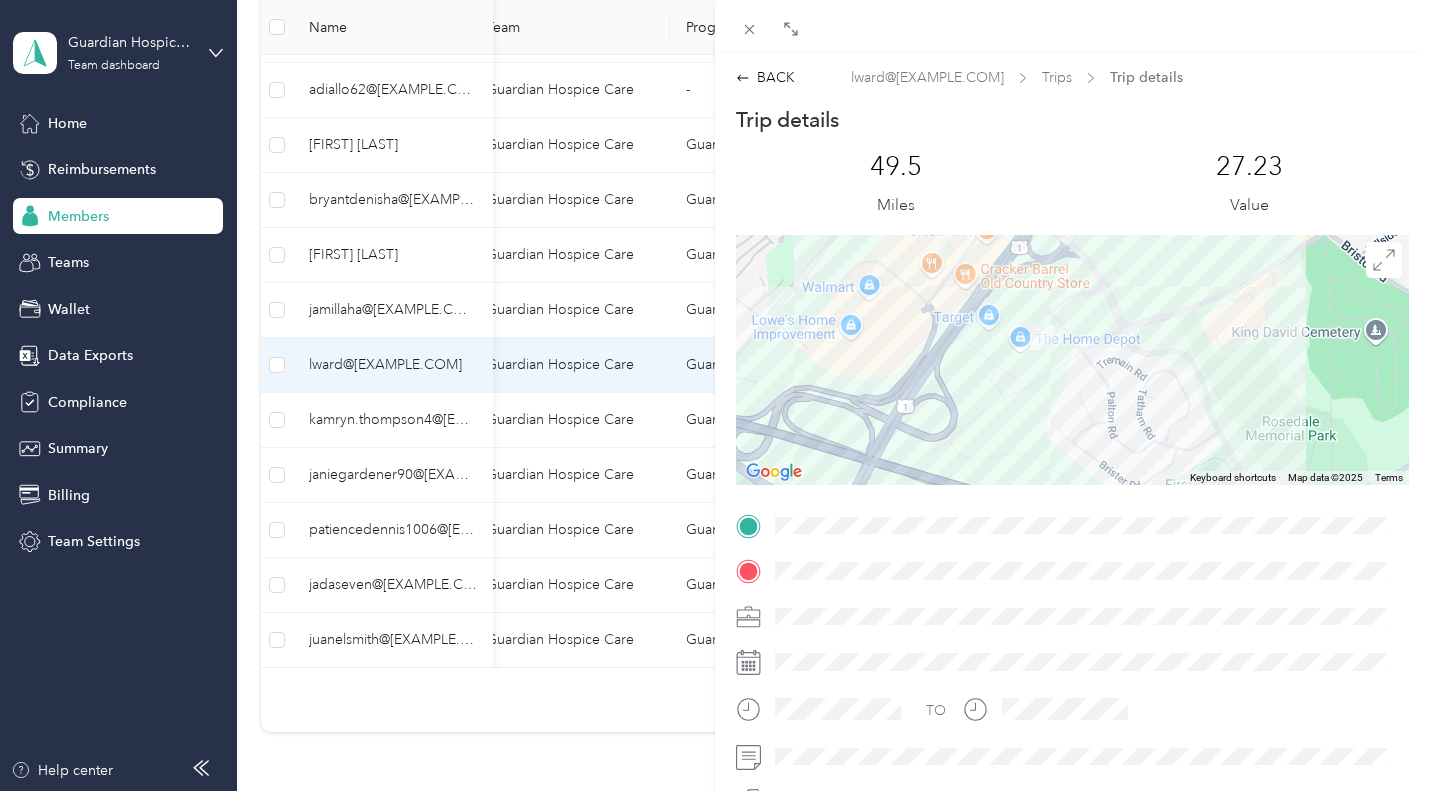 drag, startPoint x: 982, startPoint y: 324, endPoint x: 1026, endPoint y: 390, distance: 79.32213 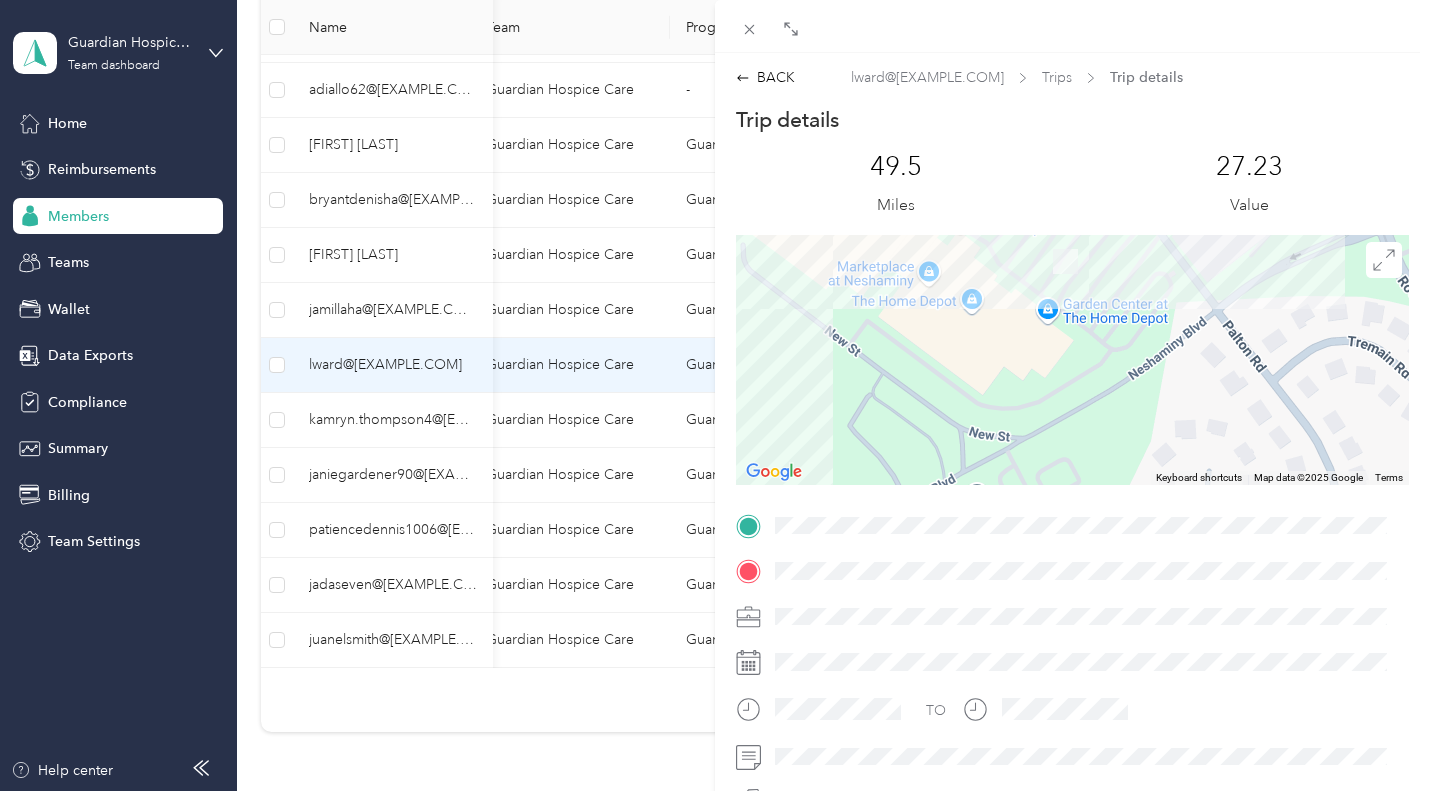 drag, startPoint x: 1055, startPoint y: 334, endPoint x: 1008, endPoint y: 378, distance: 64.381676 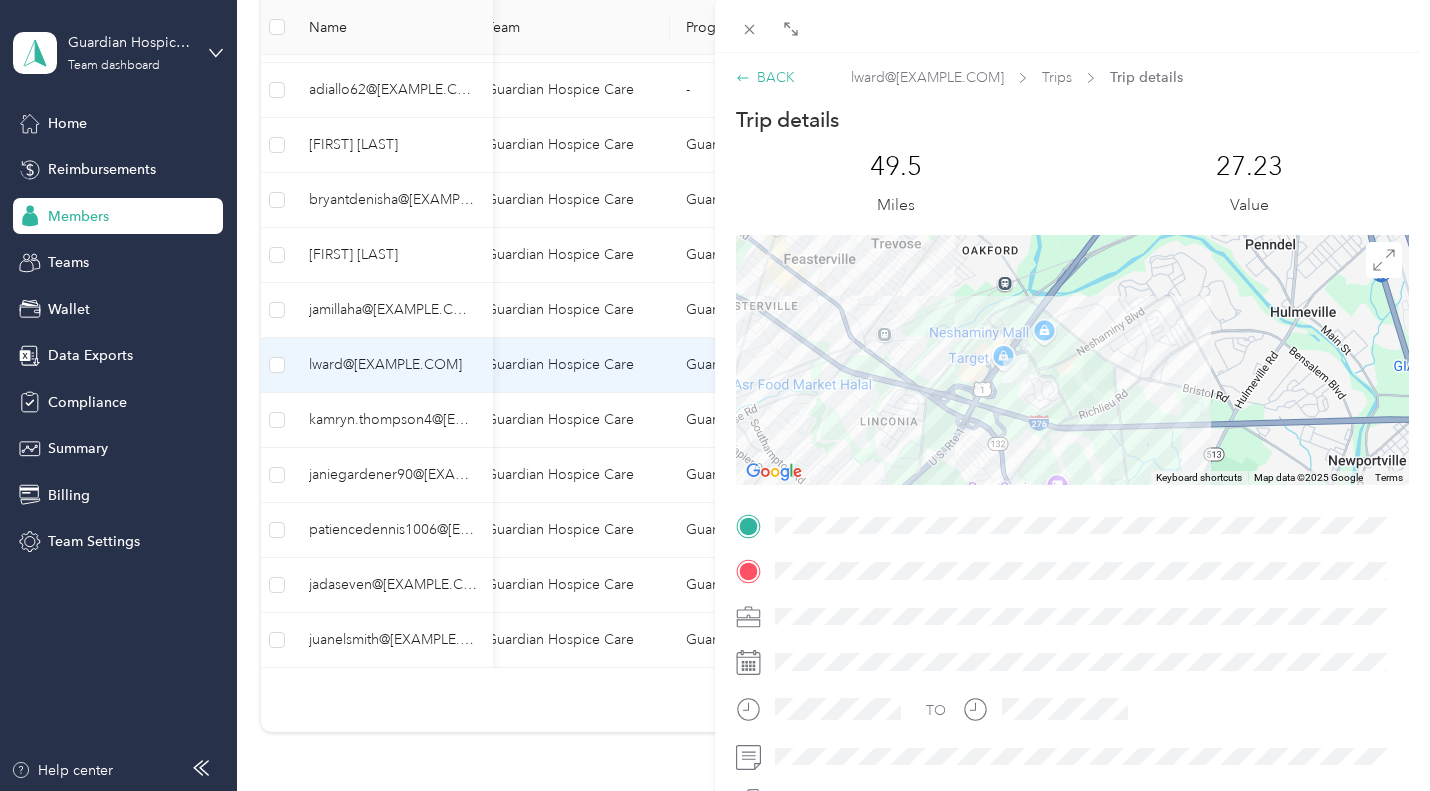click on "BACK" at bounding box center [765, 77] 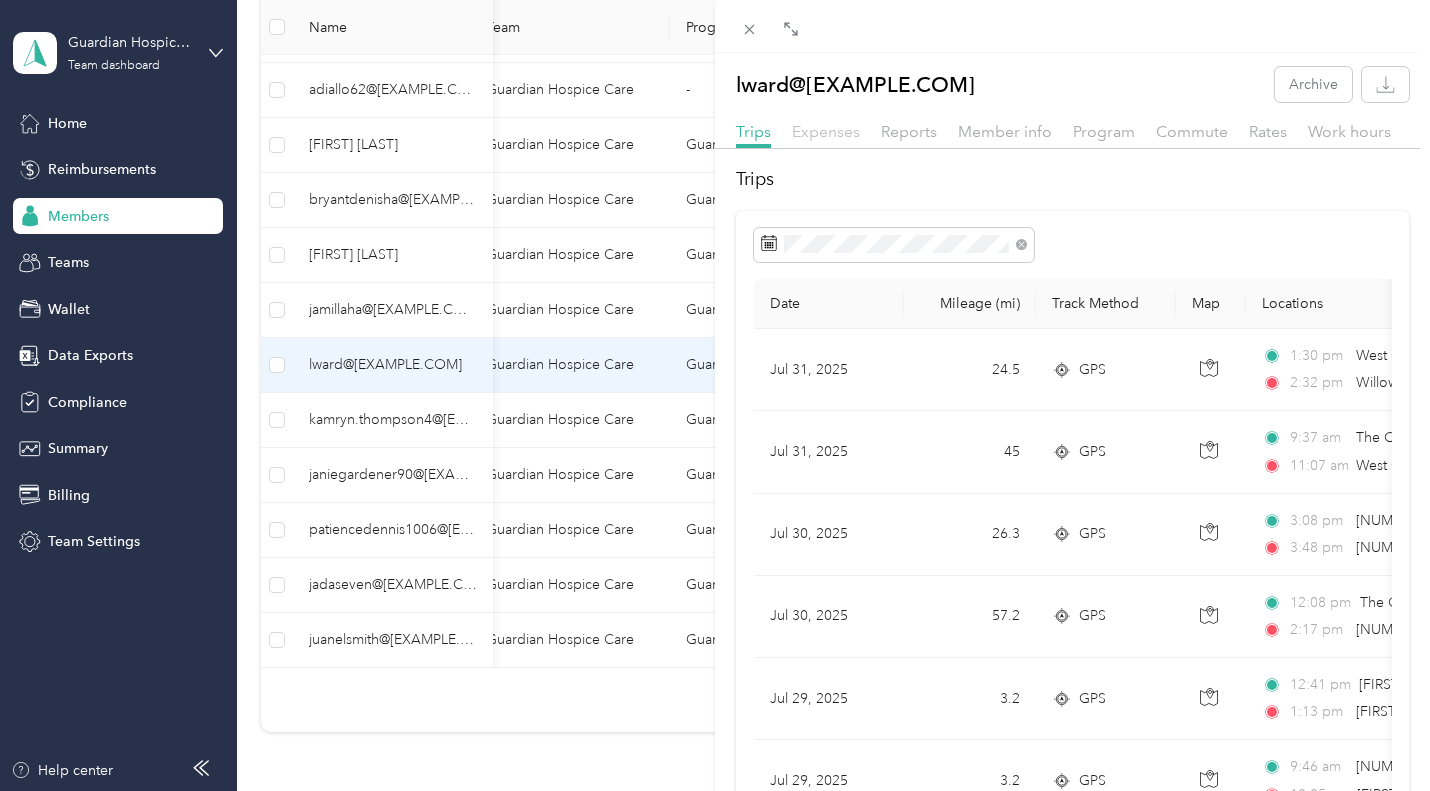 click on "Expenses" at bounding box center (826, 131) 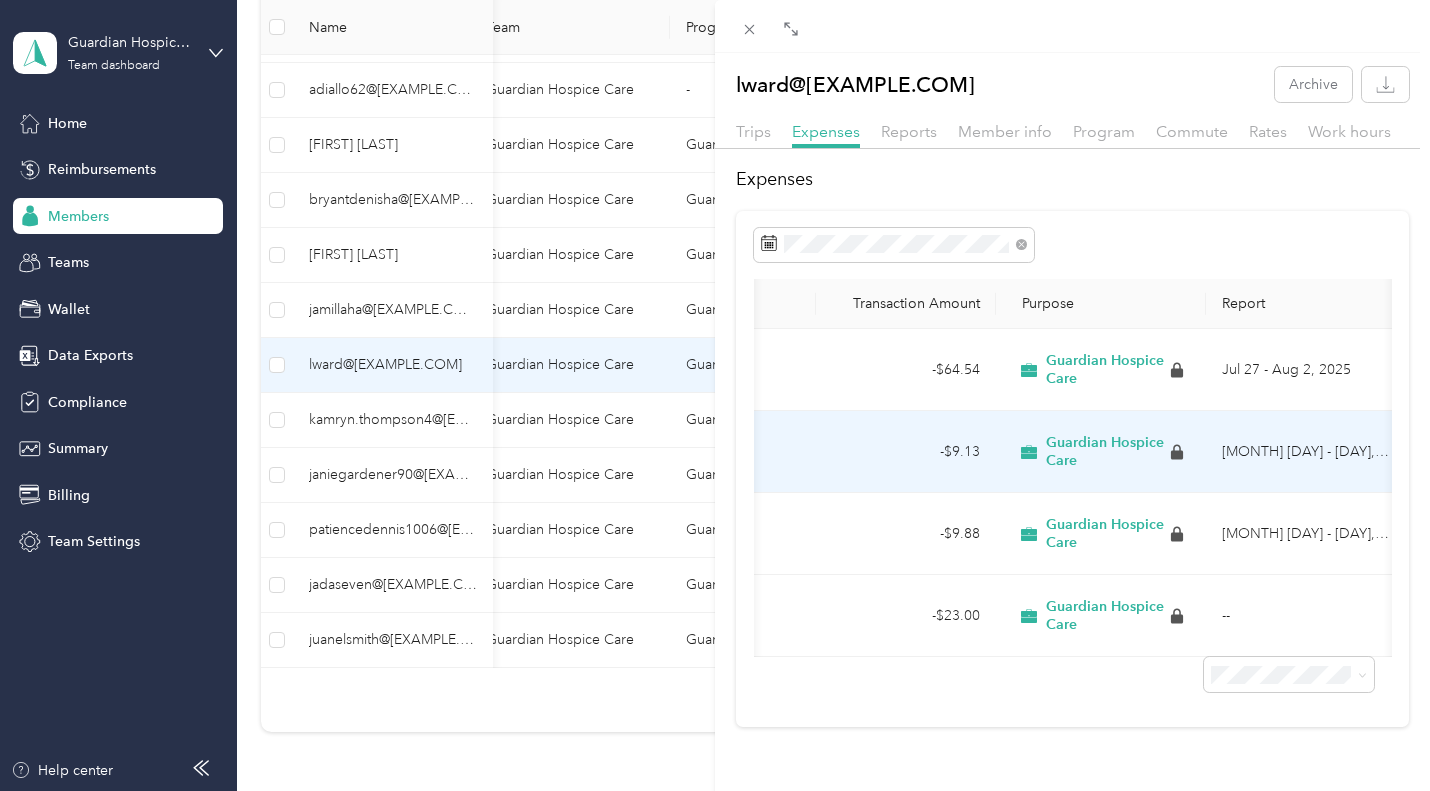 scroll, scrollTop: 0, scrollLeft: 0, axis: both 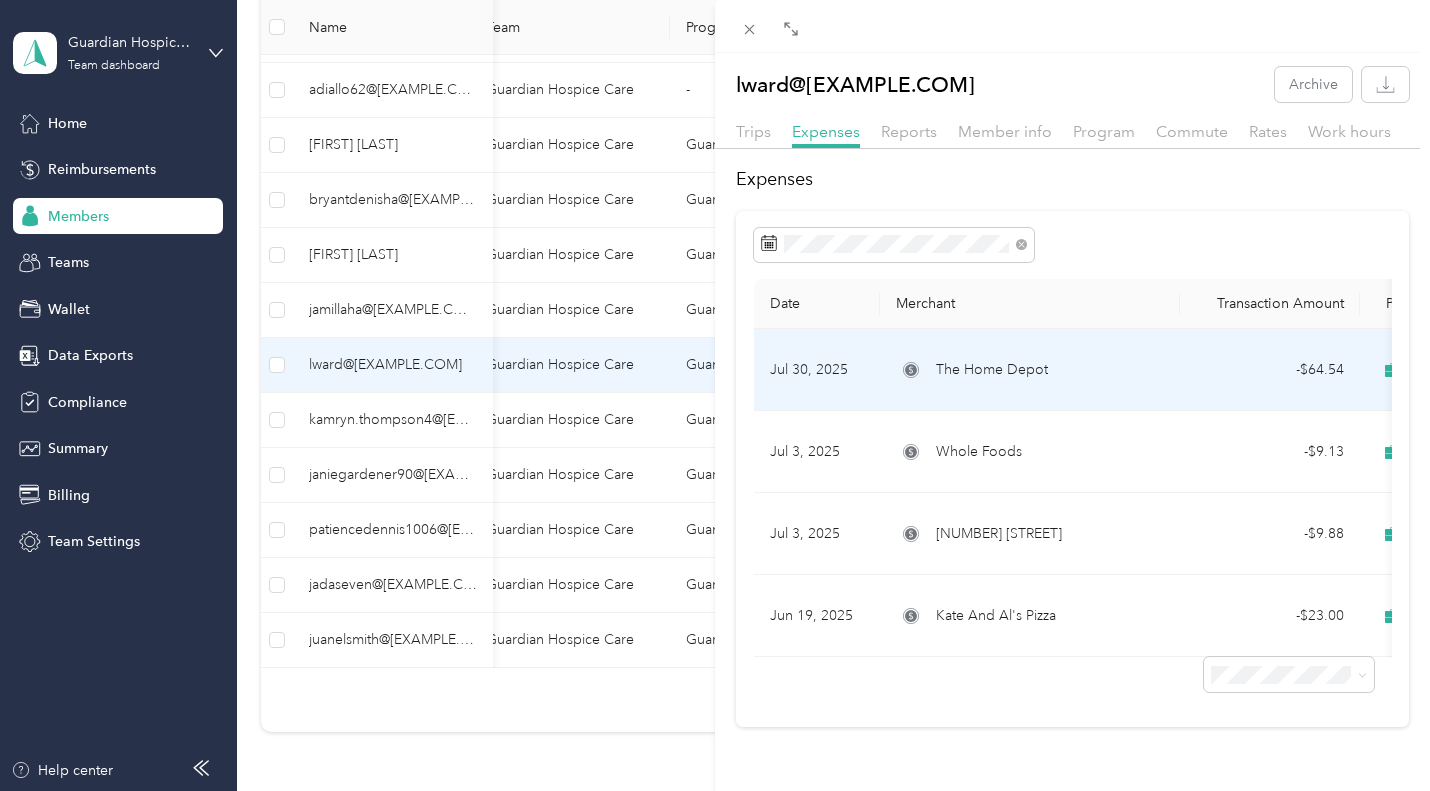 click on "The Home Depot" at bounding box center (1030, 370) 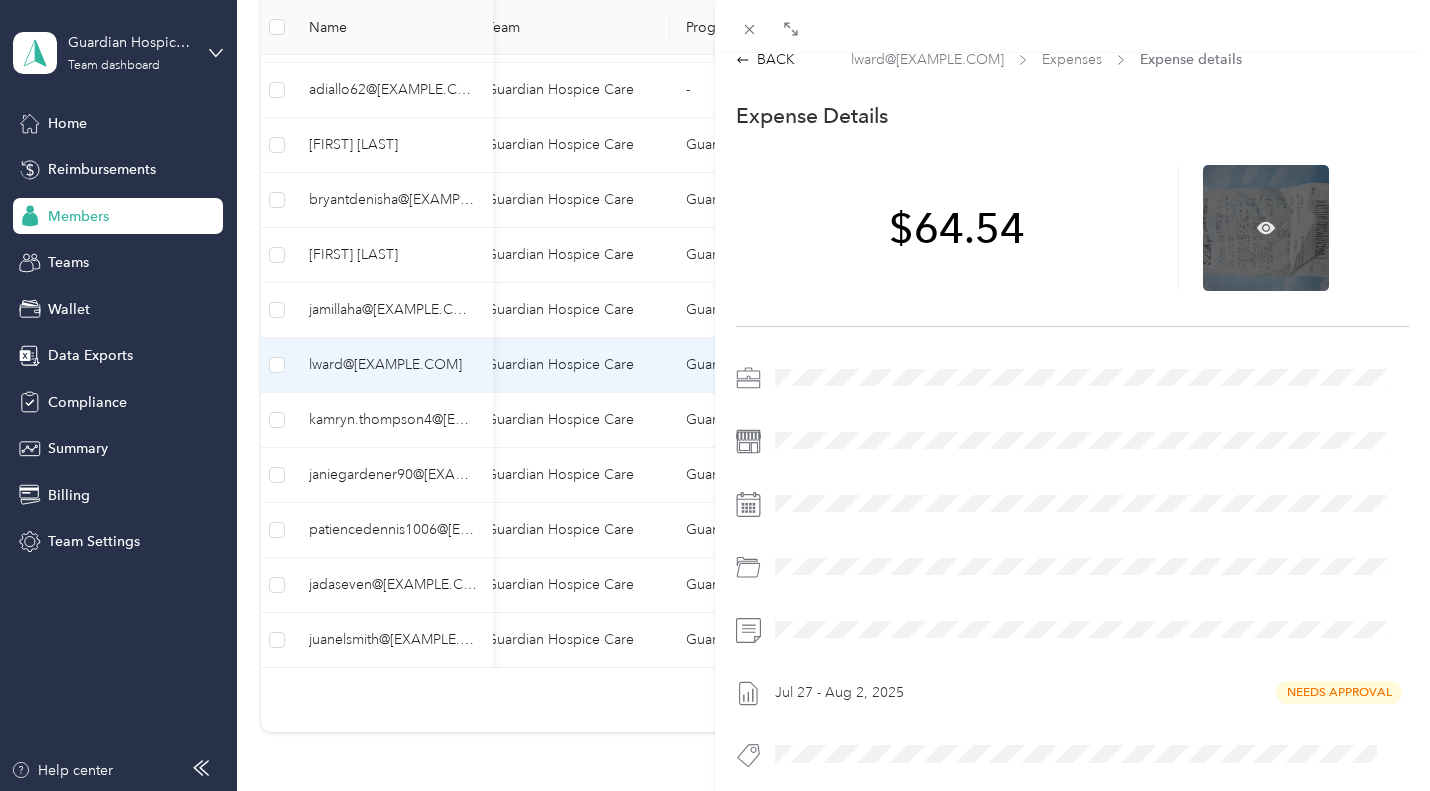 click at bounding box center [1266, 228] 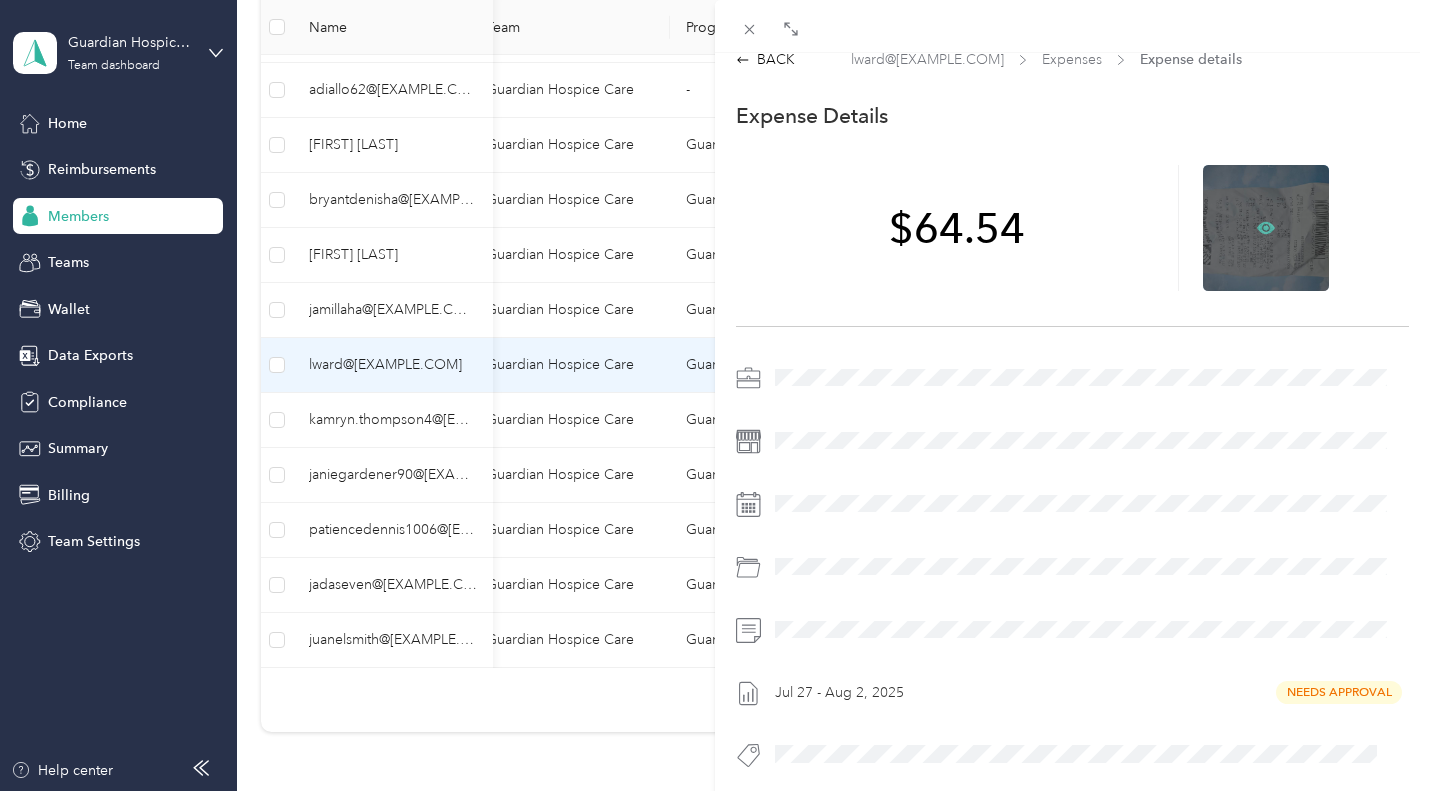 click 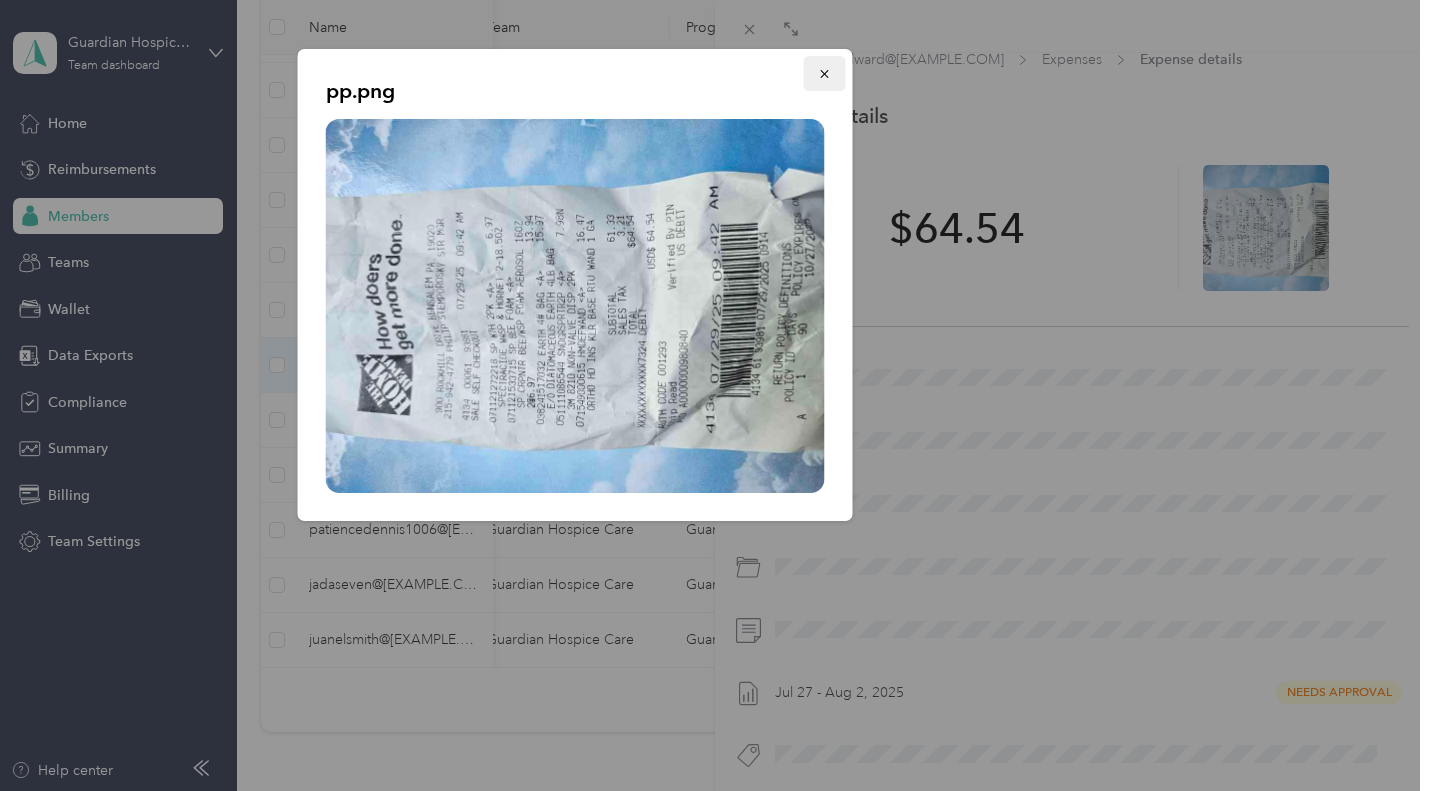 click 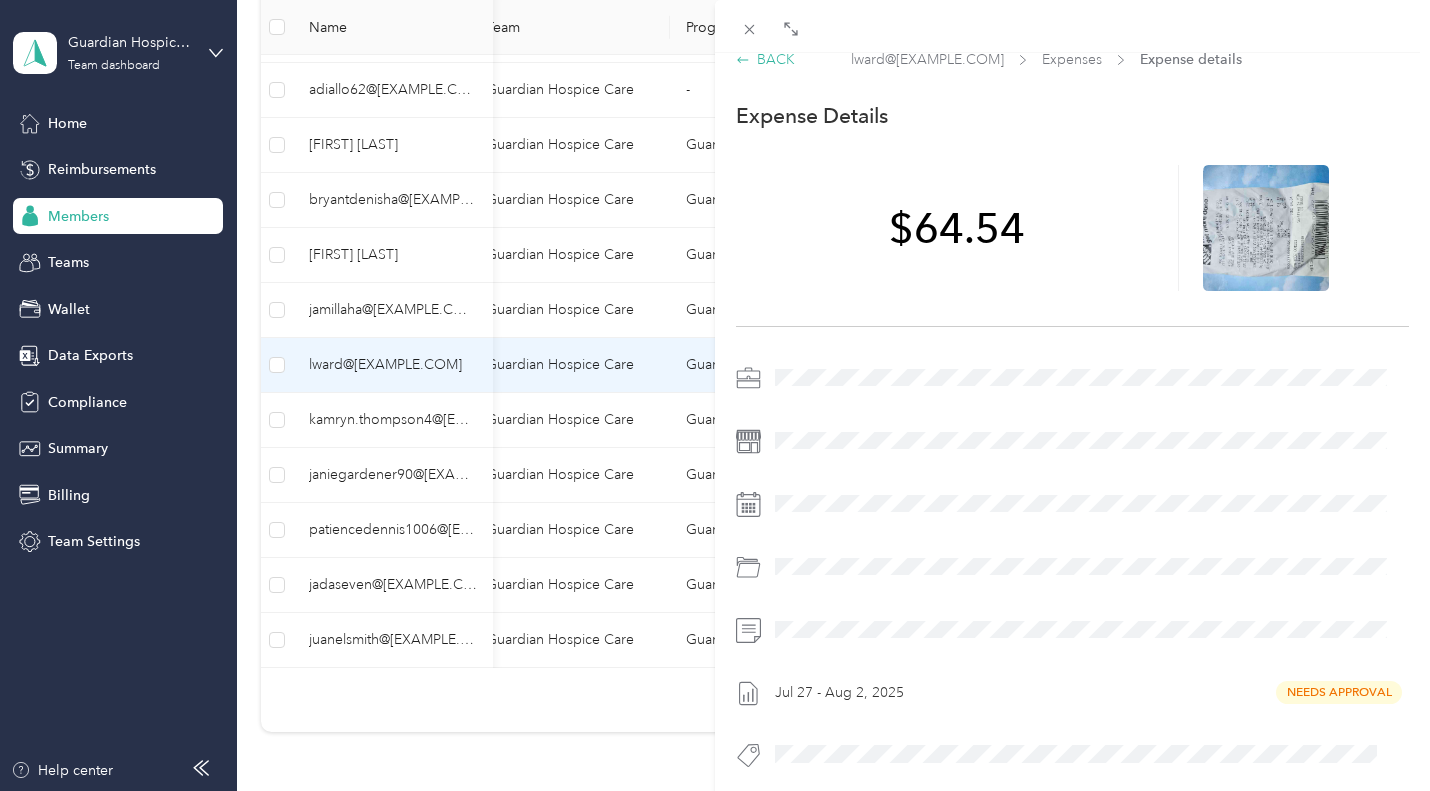 click on "BACK" at bounding box center [765, 59] 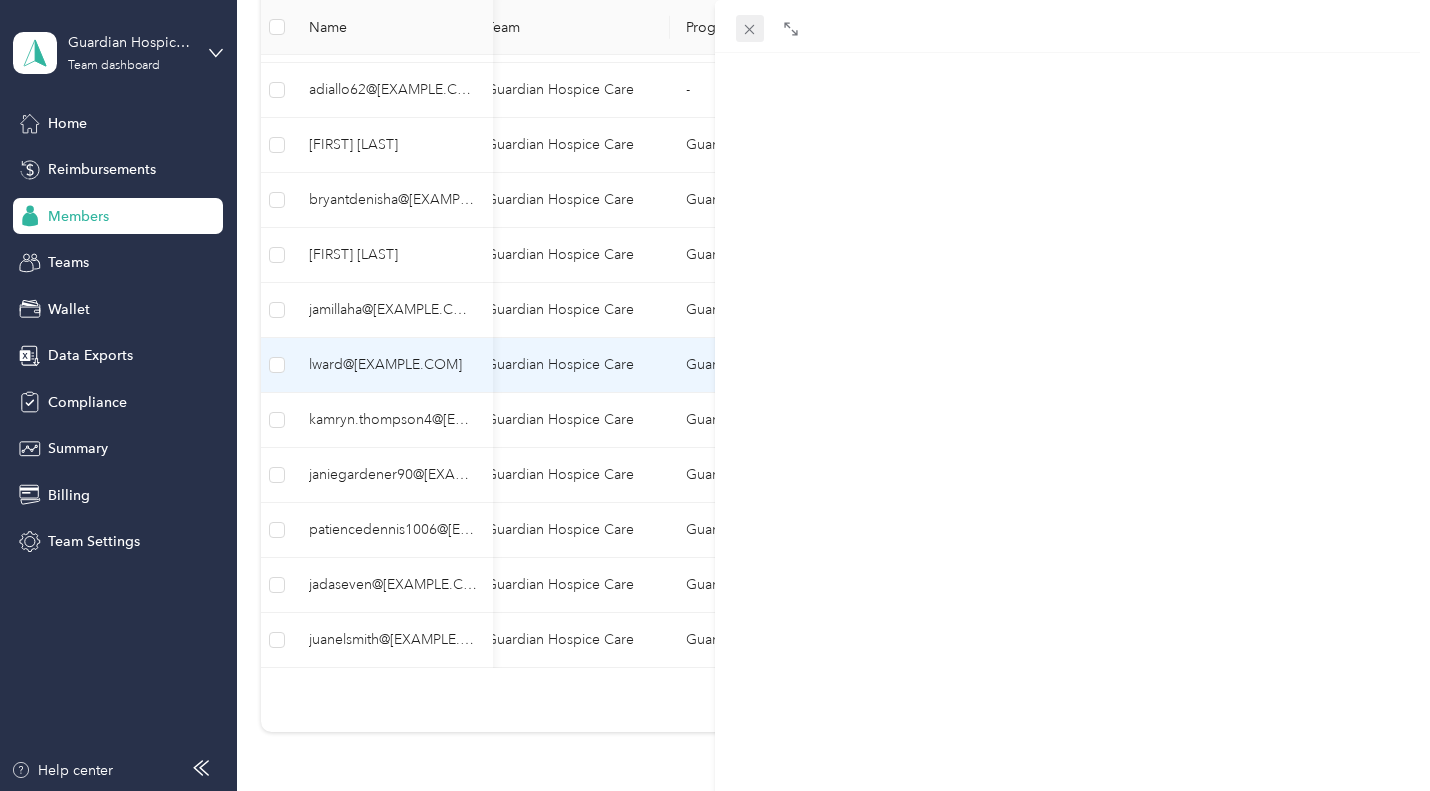 click 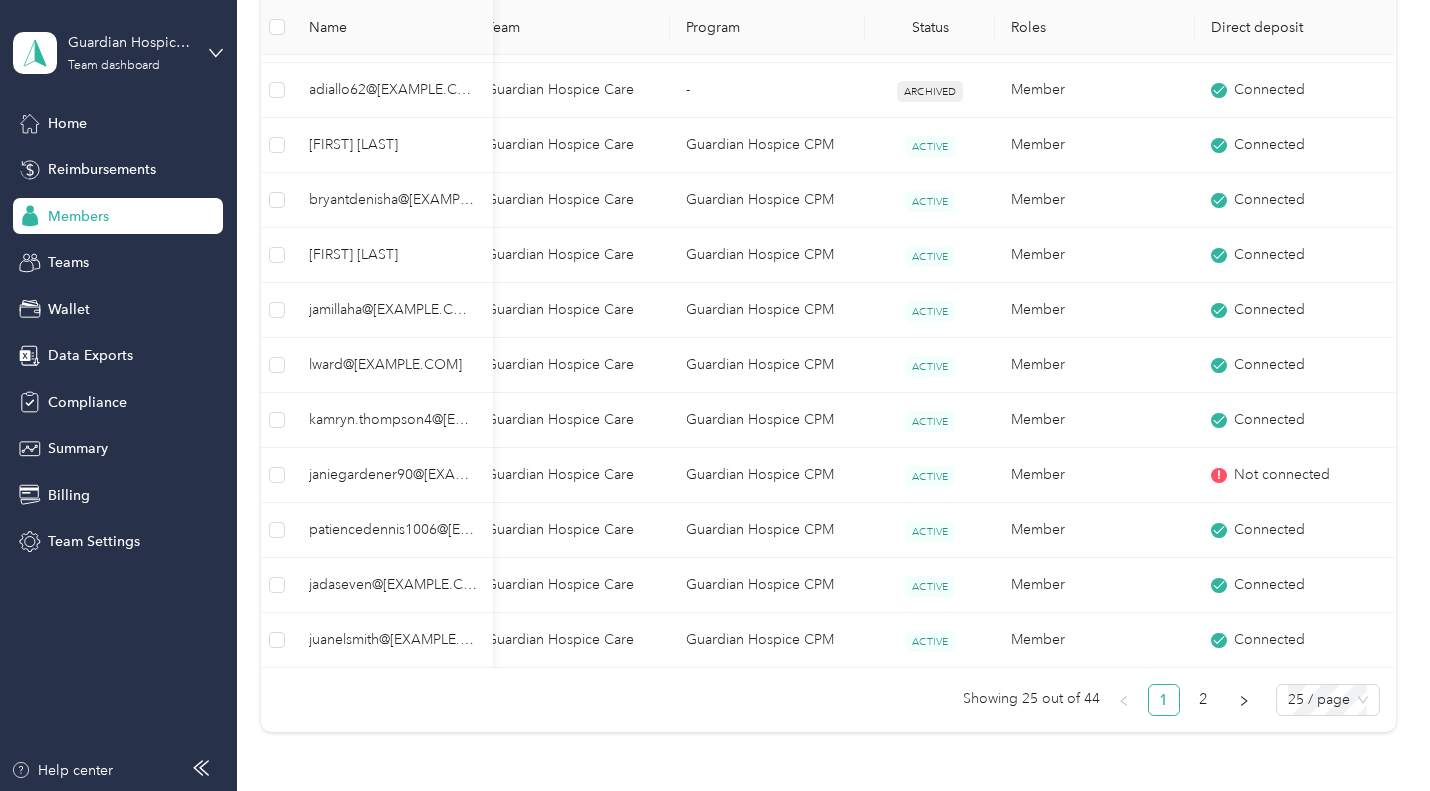 click on "lward@[EXAMPLE.COM]" at bounding box center [393, 365] 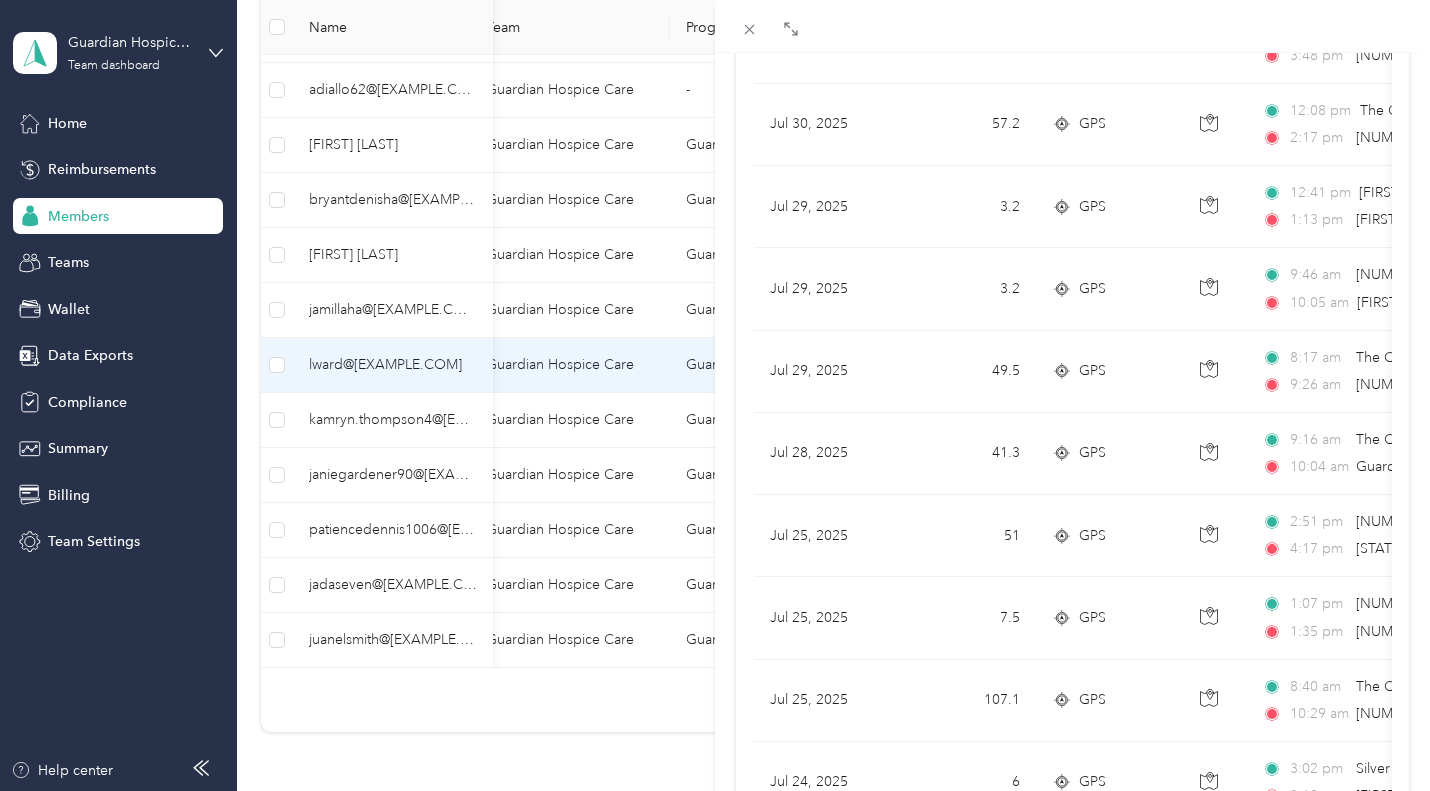 scroll, scrollTop: 520, scrollLeft: 0, axis: vertical 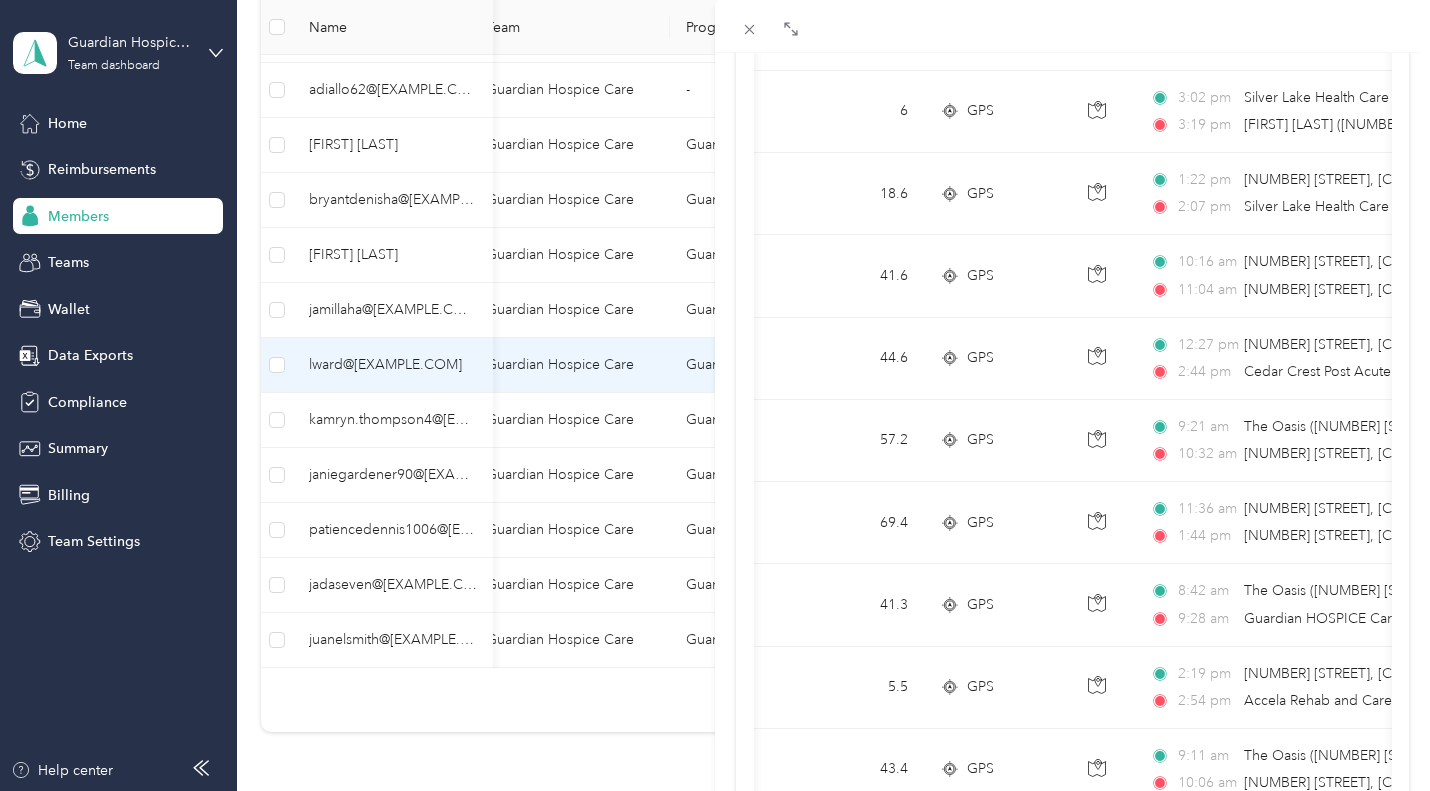 click on "[TIME] [NUMBER] [STREET], [CITY], [STATE] [POSTAL_CODE], [COUNTRY]" at bounding box center (1360, 509) 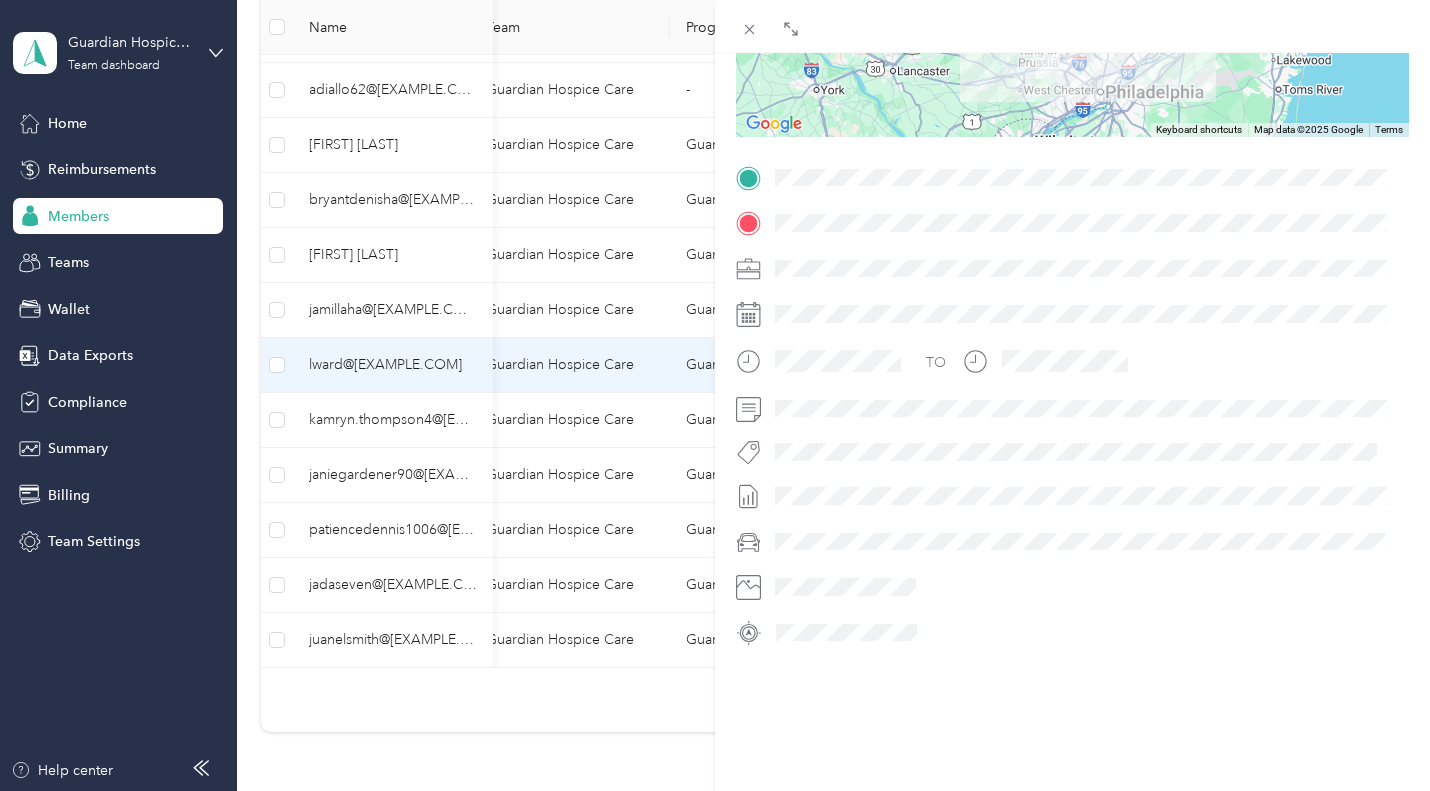 scroll, scrollTop: 170, scrollLeft: 0, axis: vertical 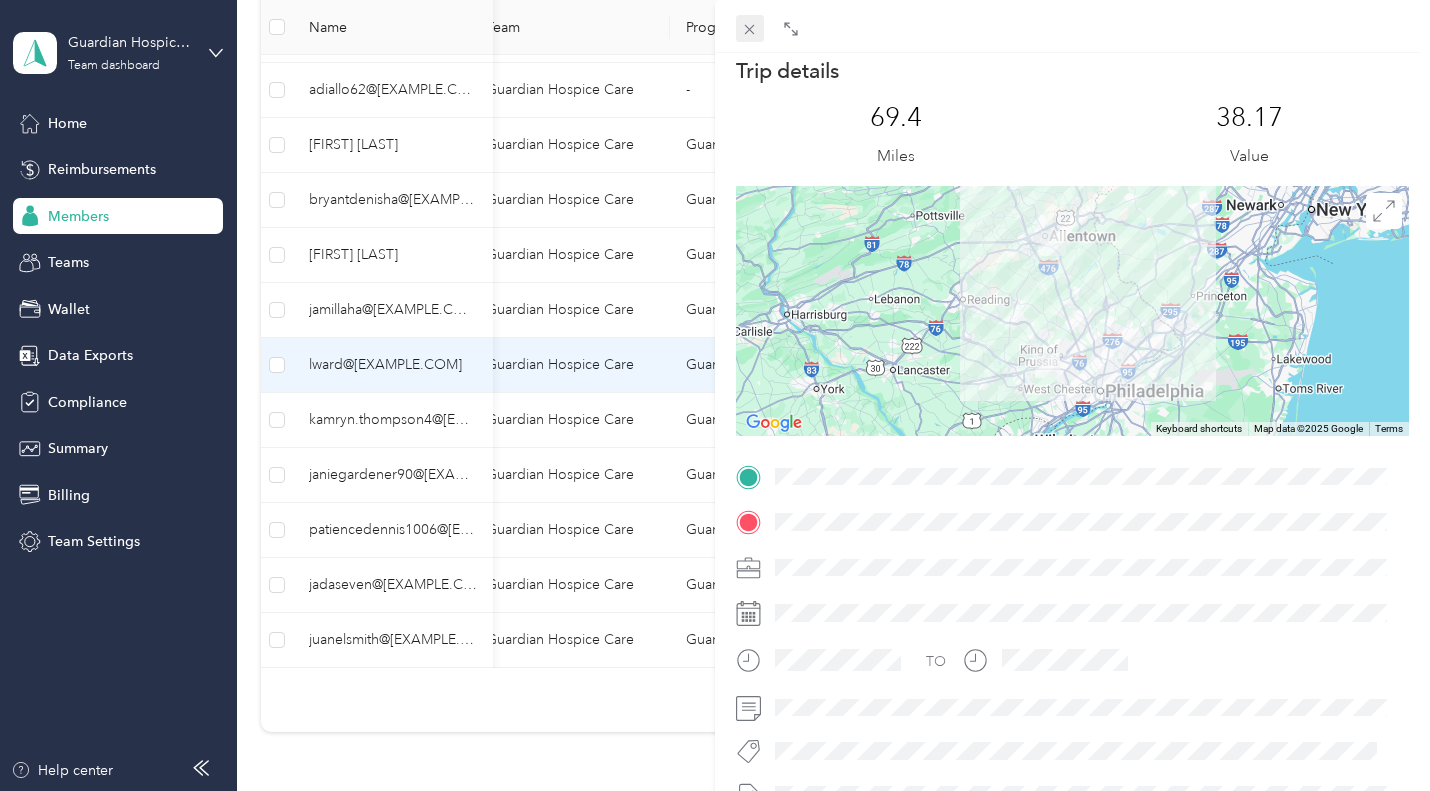 click 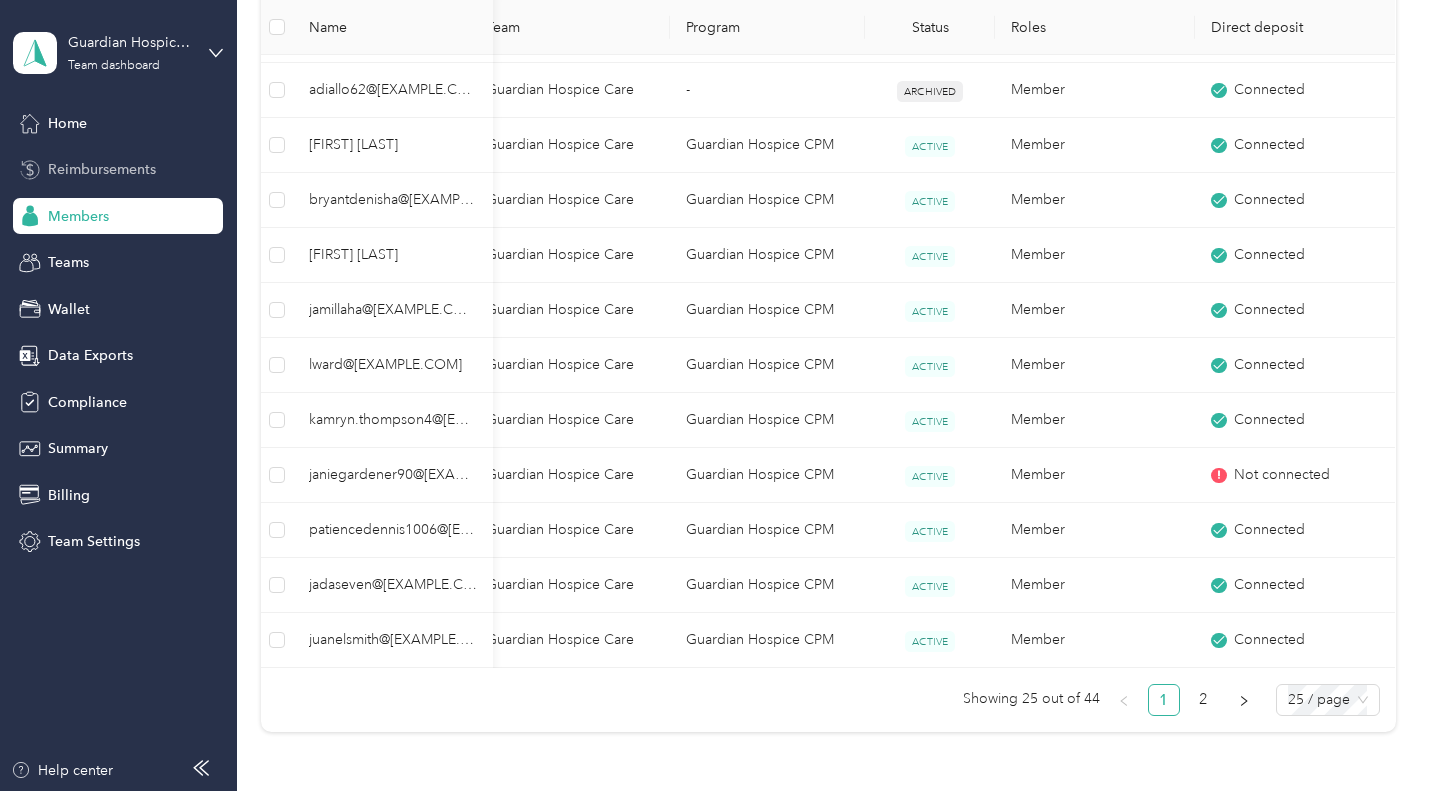 click on "Reimbursements" at bounding box center [118, 170] 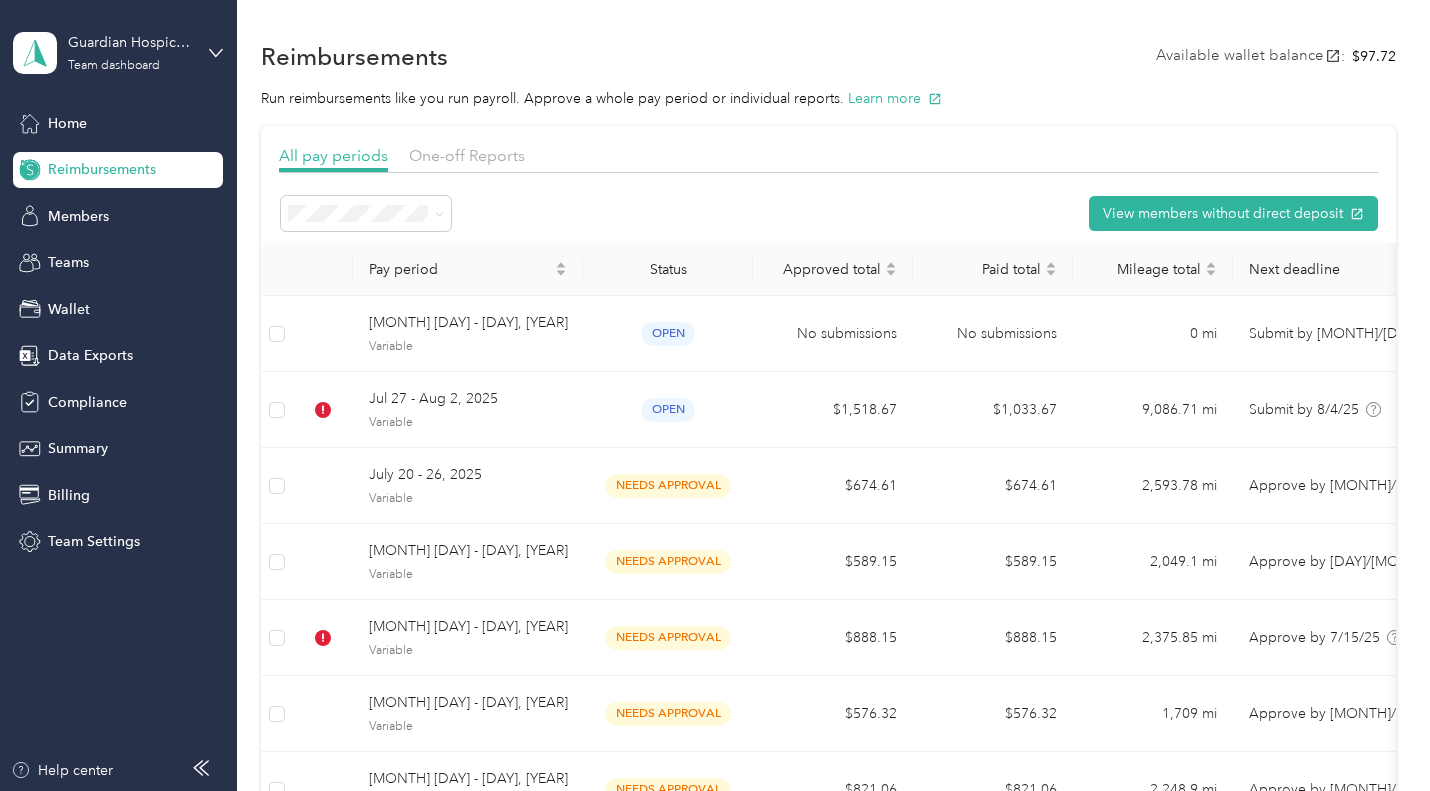 click on "July 20 - 26, 2025" at bounding box center [468, 475] 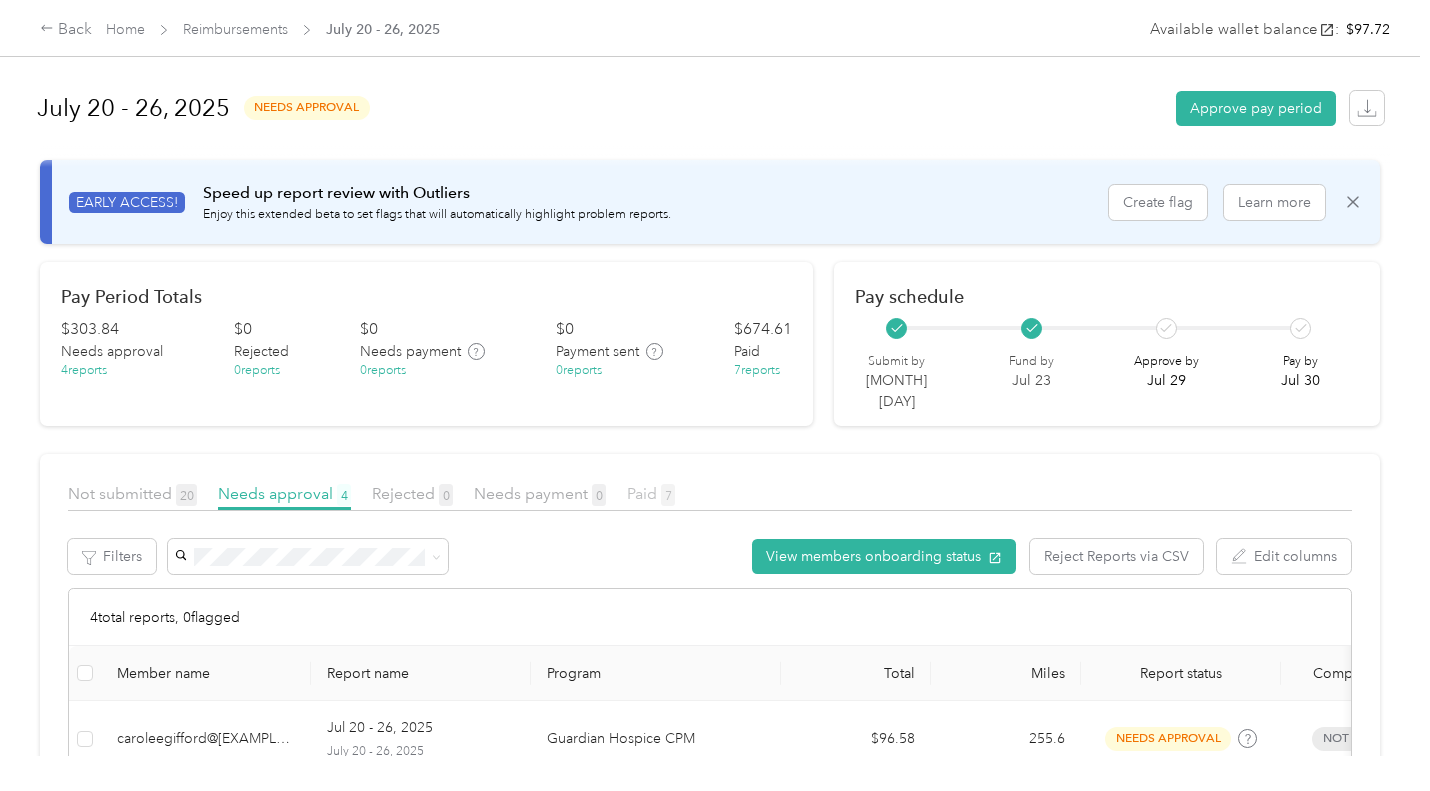 click on "Paid   7" at bounding box center (651, 493) 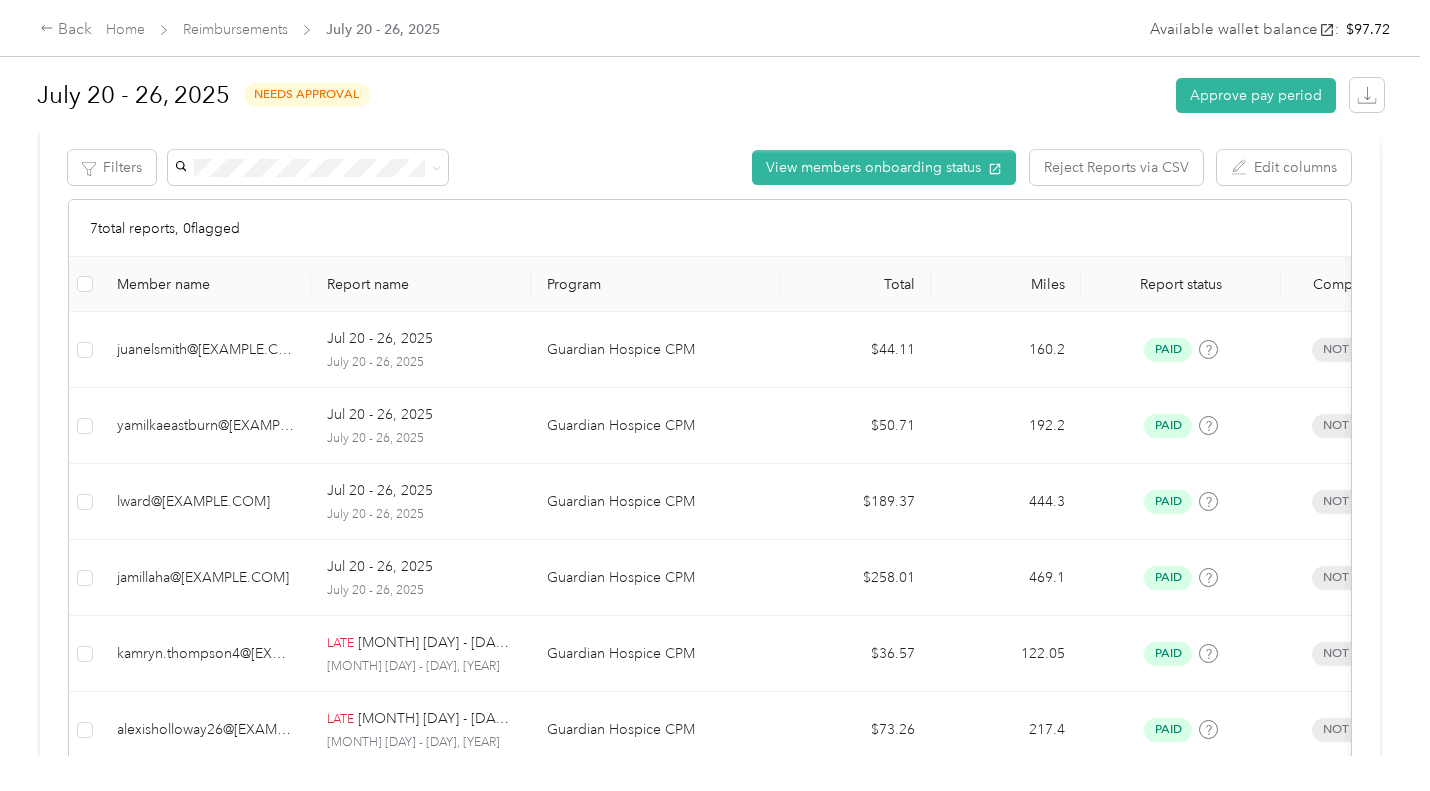 scroll, scrollTop: 405, scrollLeft: 0, axis: vertical 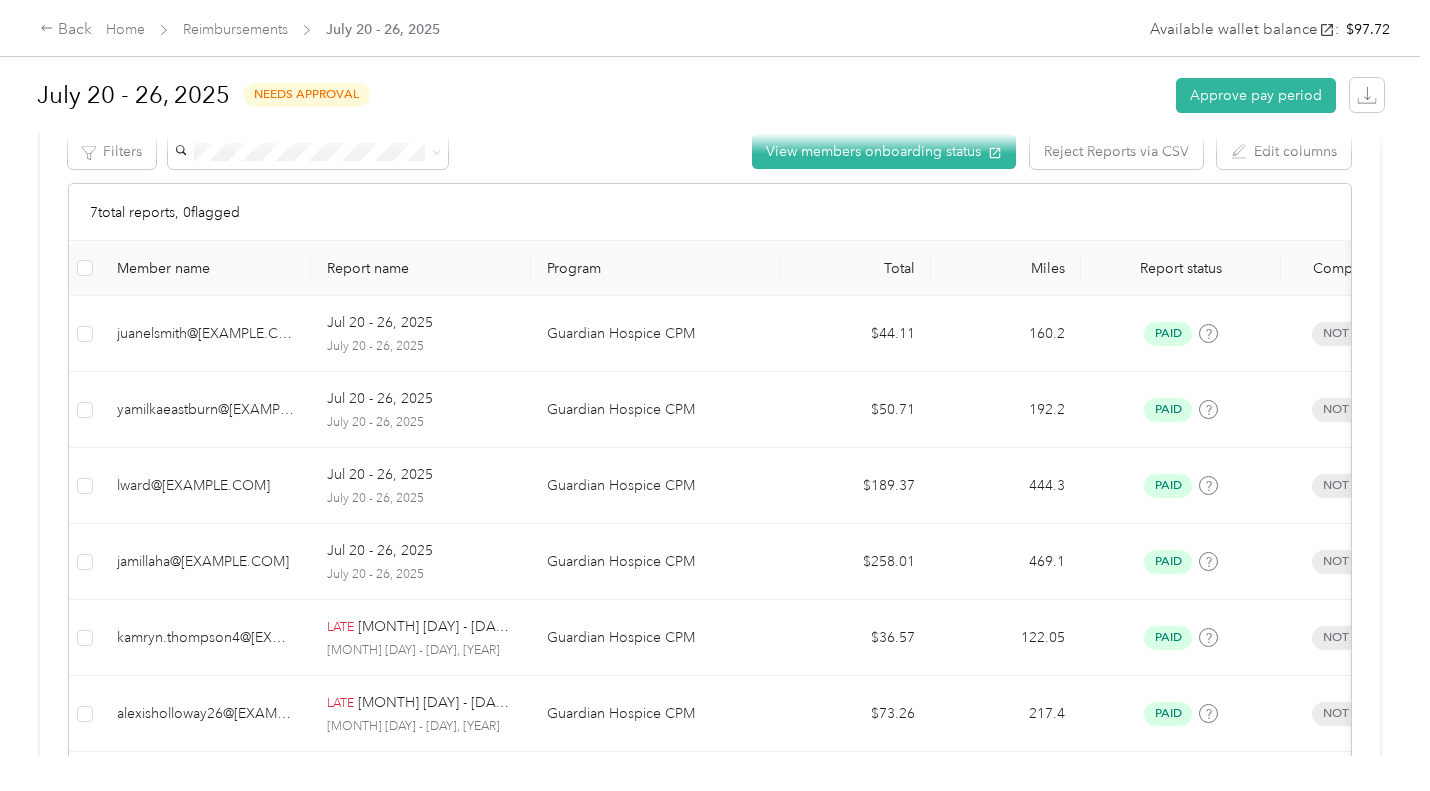 click on "lward@[EXAMPLE.COM]" at bounding box center (206, 486) 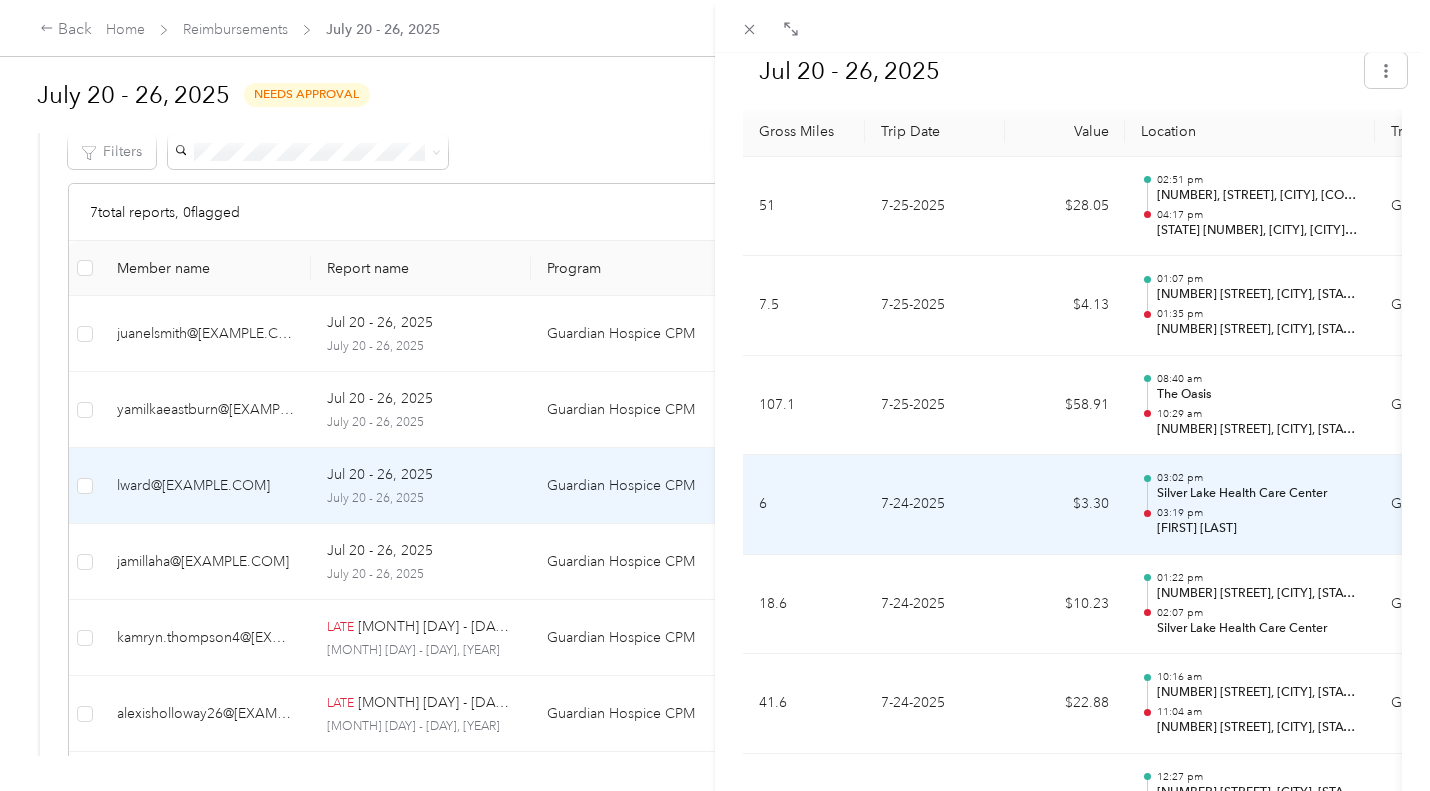 scroll, scrollTop: 1079, scrollLeft: 0, axis: vertical 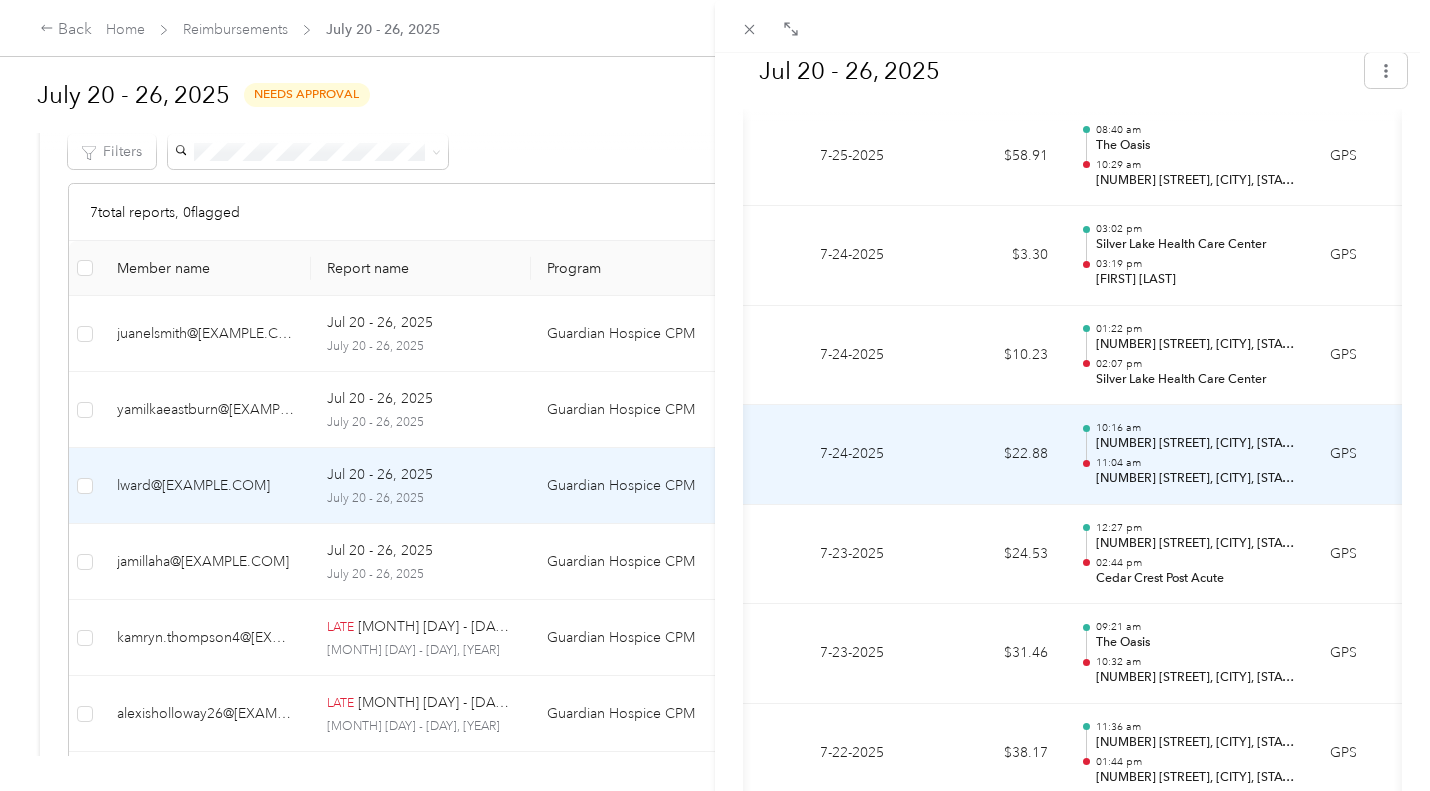 click on "[NUMBER] [STREET], [CITY], [STATE] [POSTAL_CODE], [COUNTRY]" at bounding box center (1197, 444) 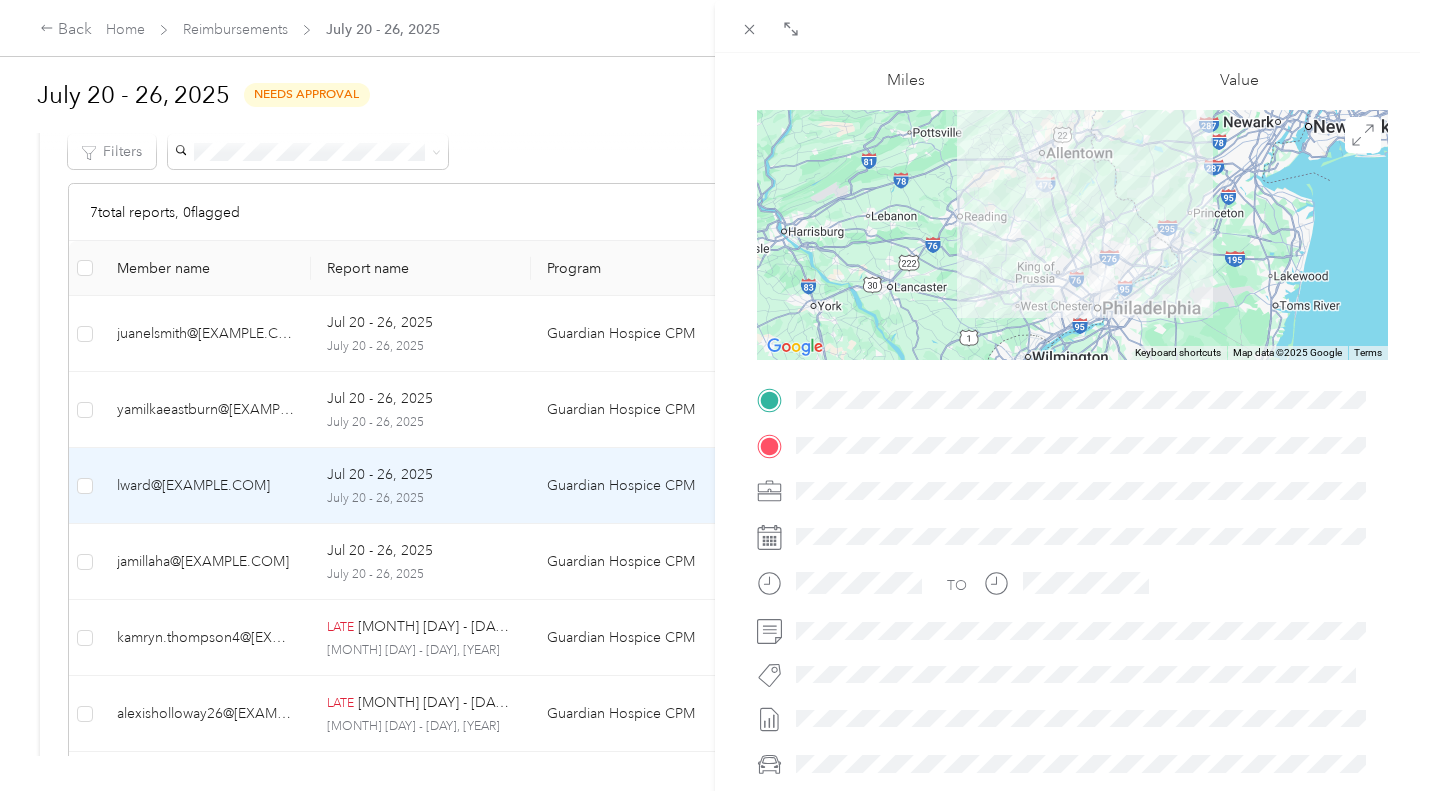 scroll, scrollTop: 0, scrollLeft: 0, axis: both 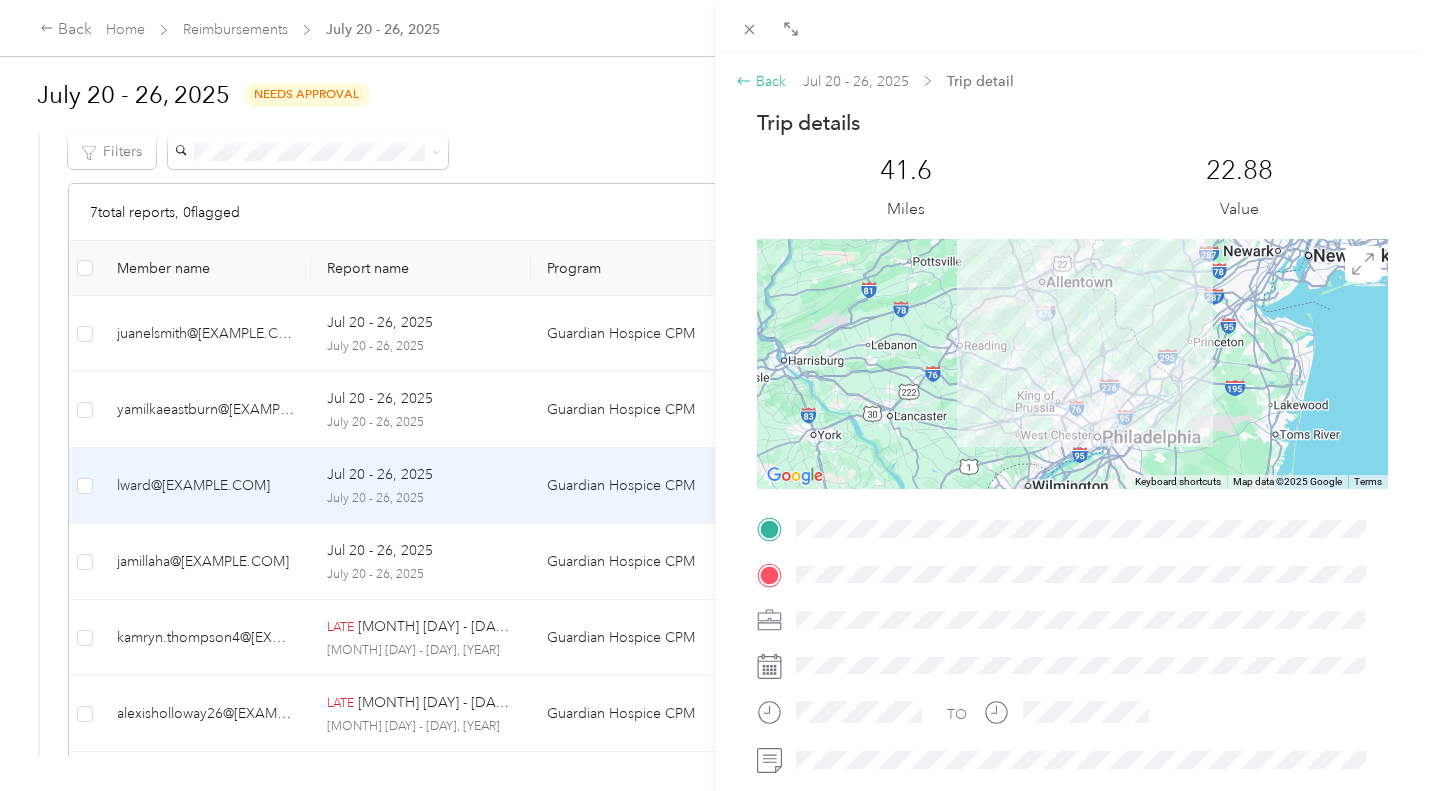 click on "Back" at bounding box center (761, 81) 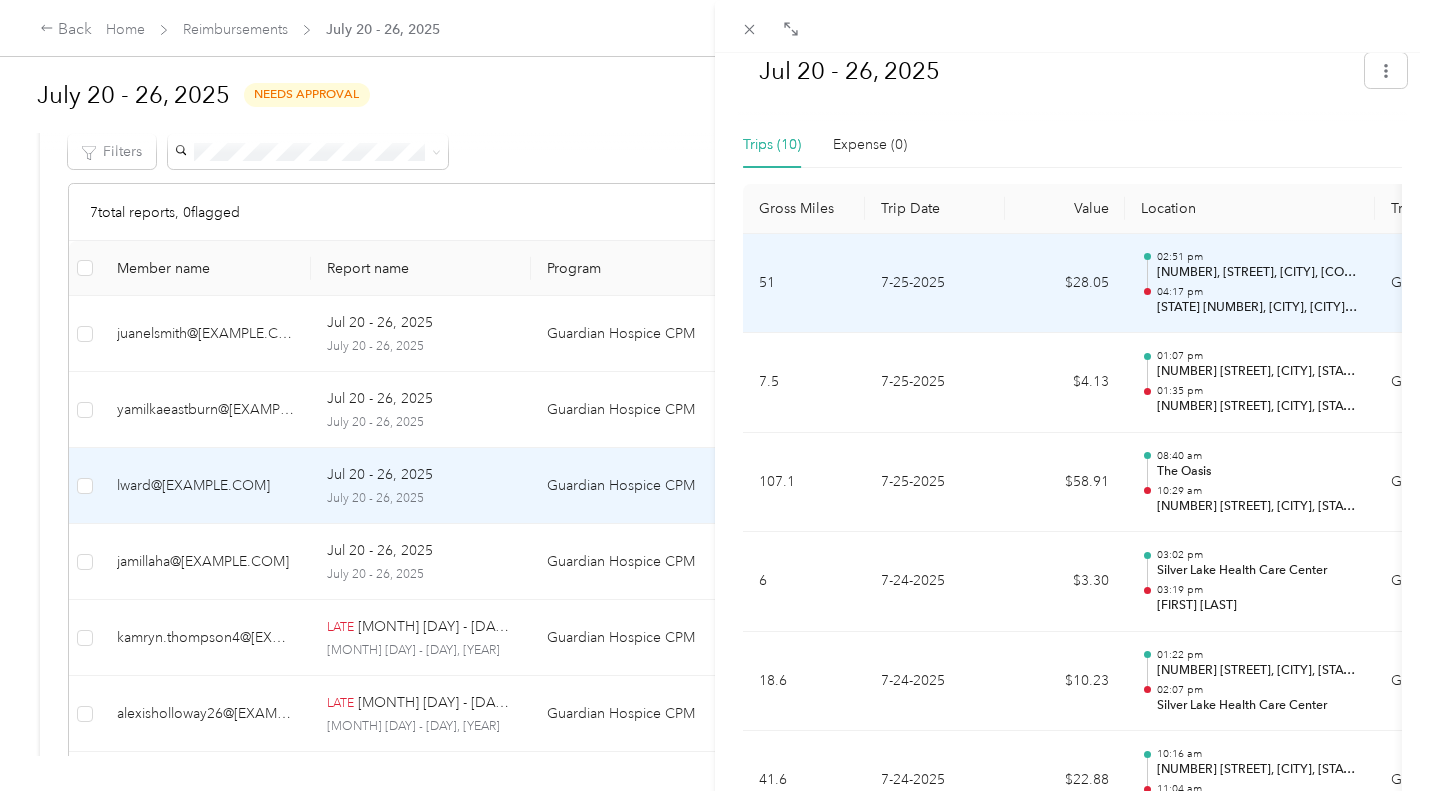 scroll, scrollTop: 1079, scrollLeft: 0, axis: vertical 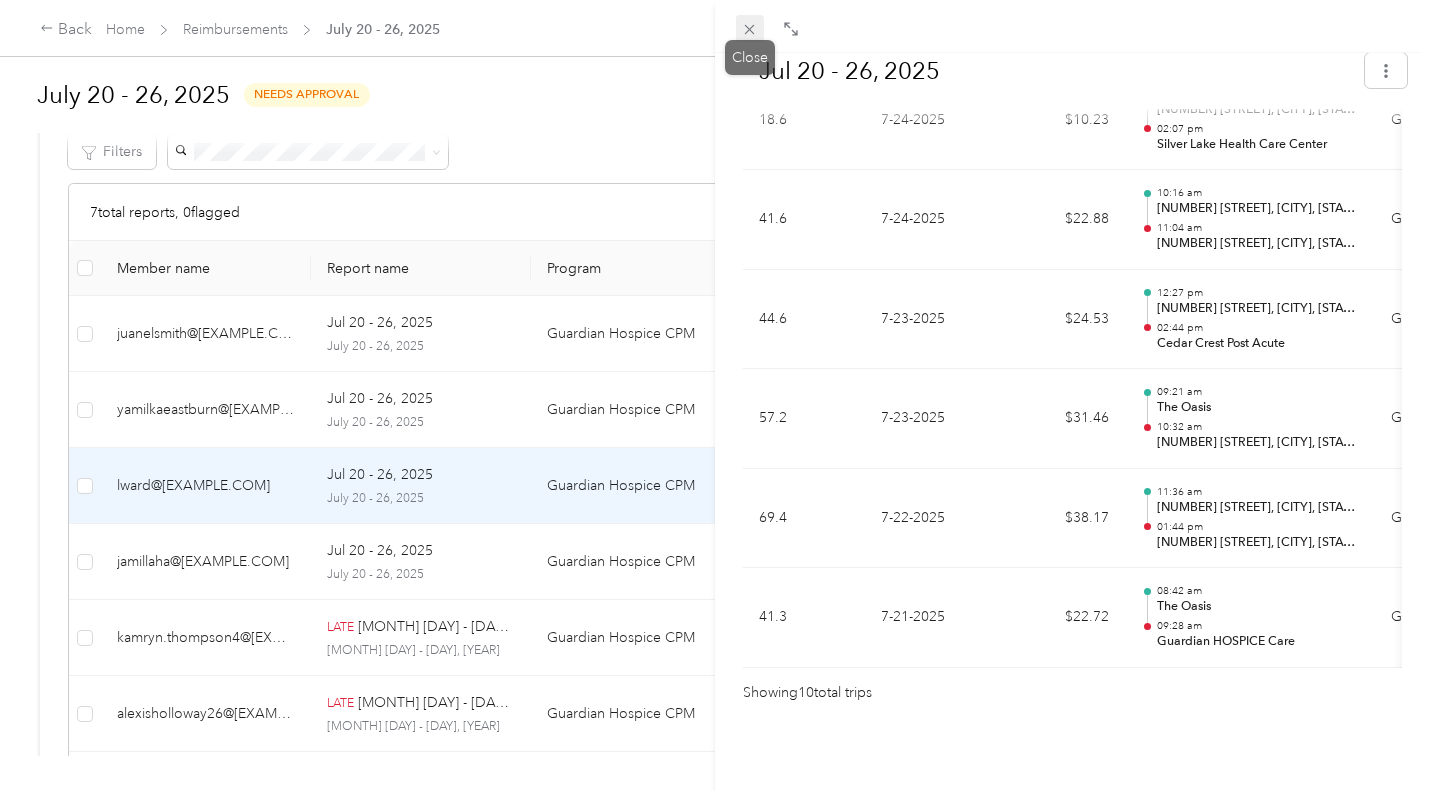 click 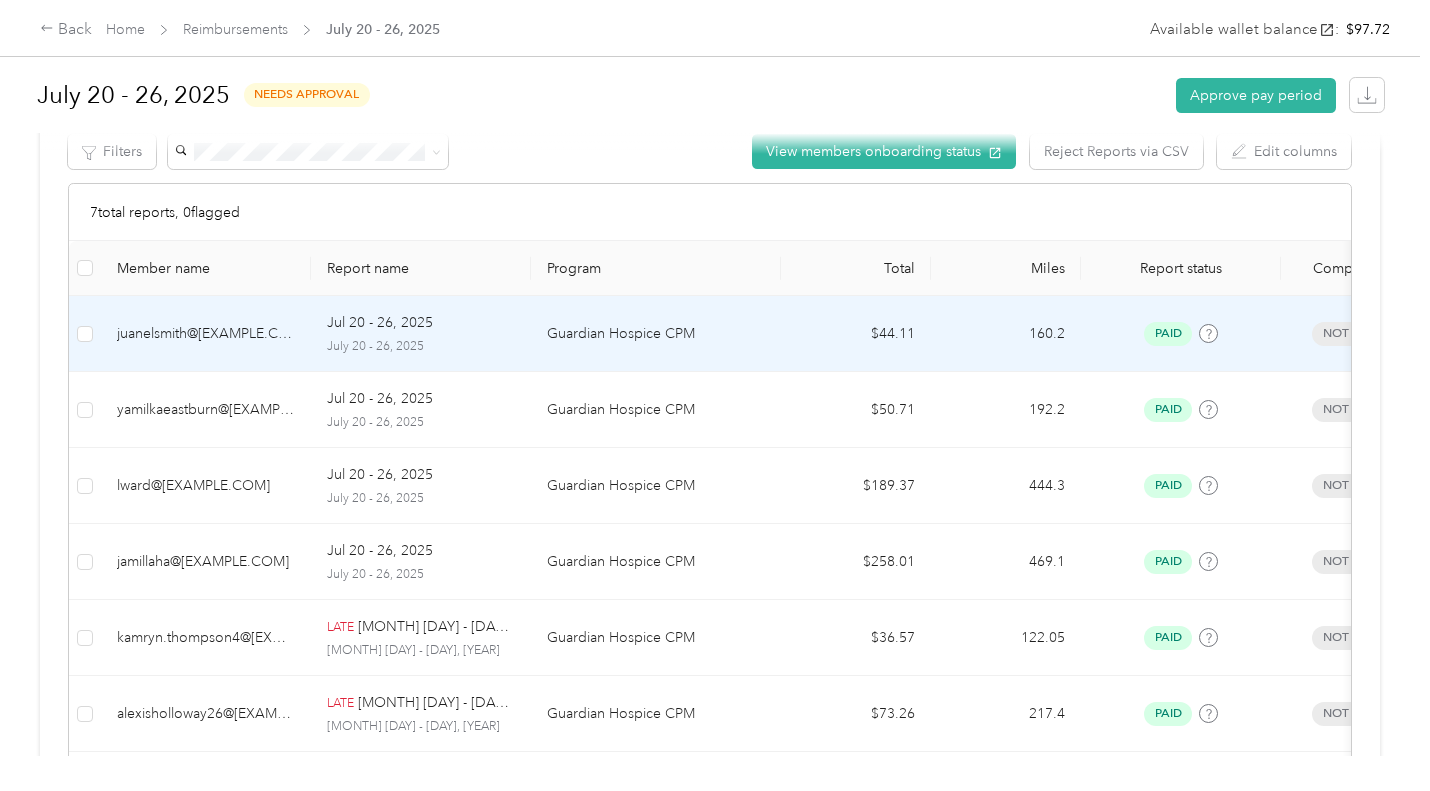 click on "juanelsmith@[EXAMPLE.COM]" at bounding box center (206, 334) 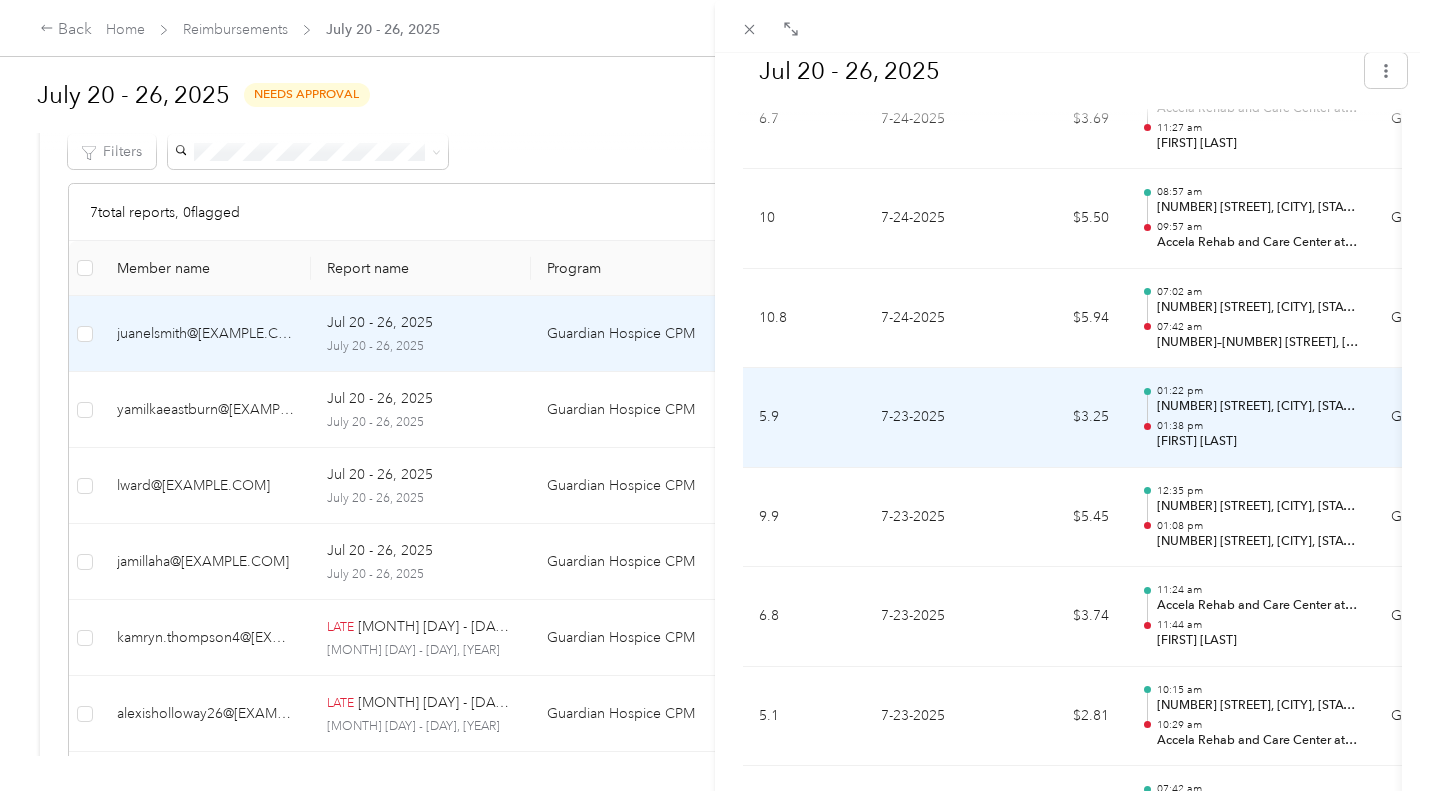 scroll, scrollTop: 1228, scrollLeft: 0, axis: vertical 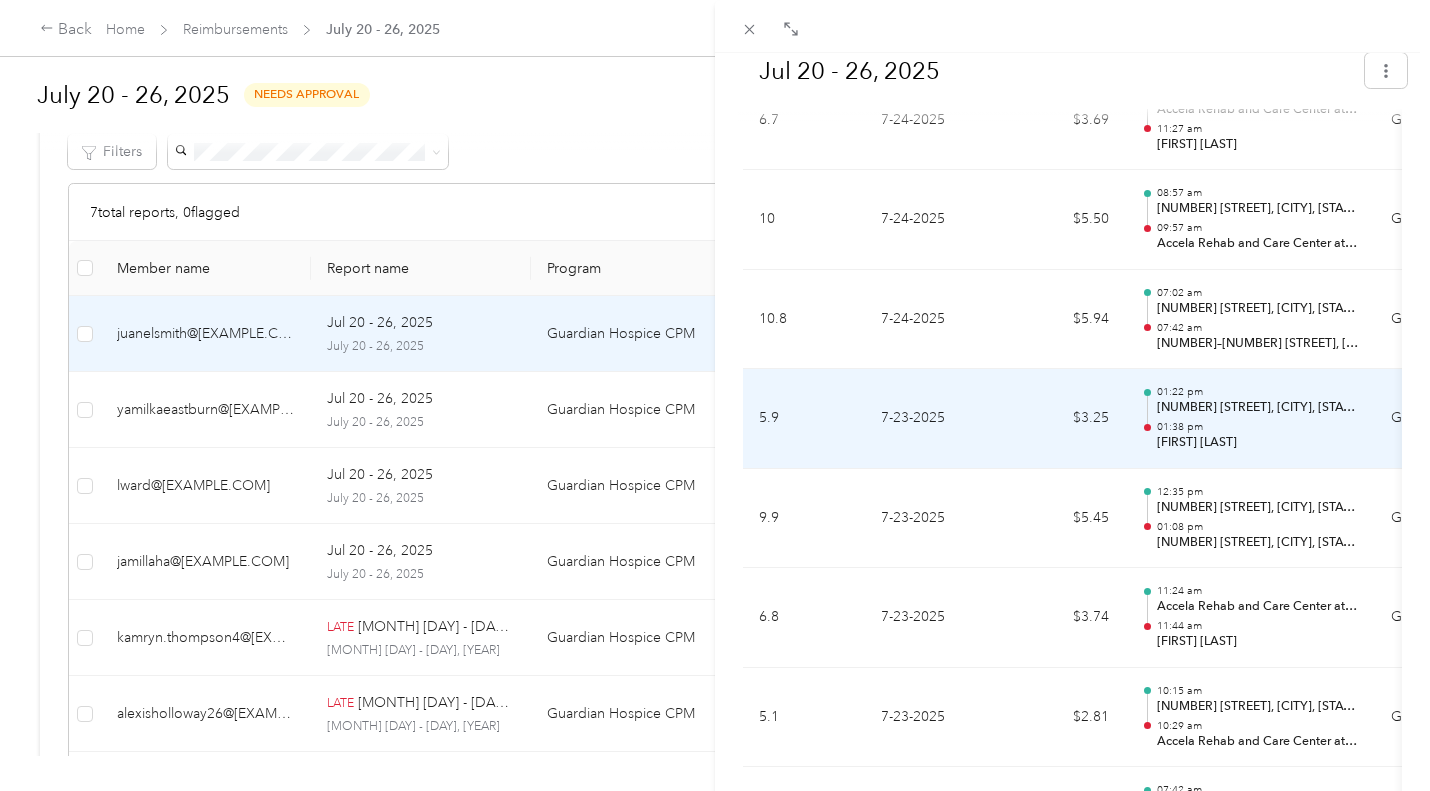 click on "$3.25" at bounding box center [1065, 419] 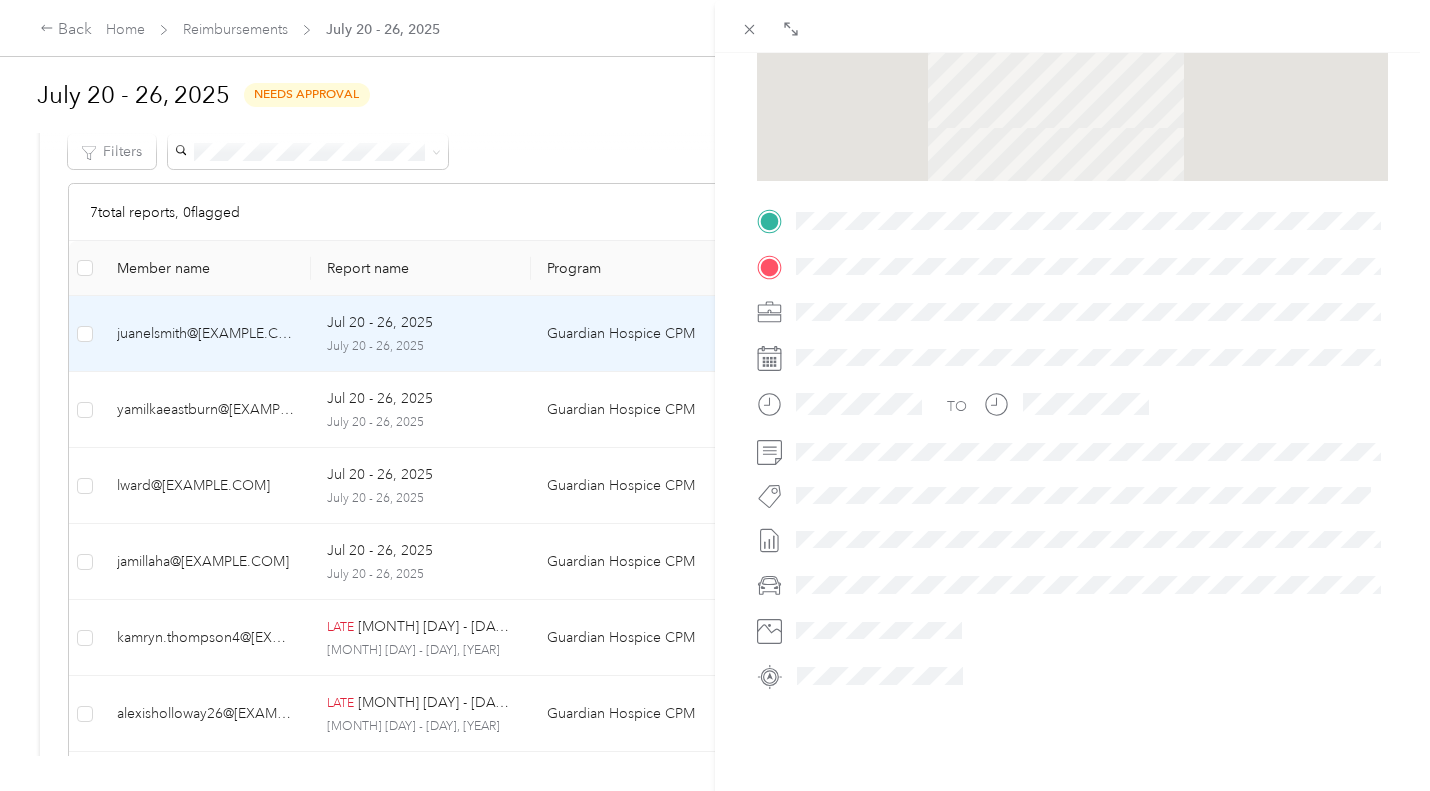scroll, scrollTop: 0, scrollLeft: 0, axis: both 